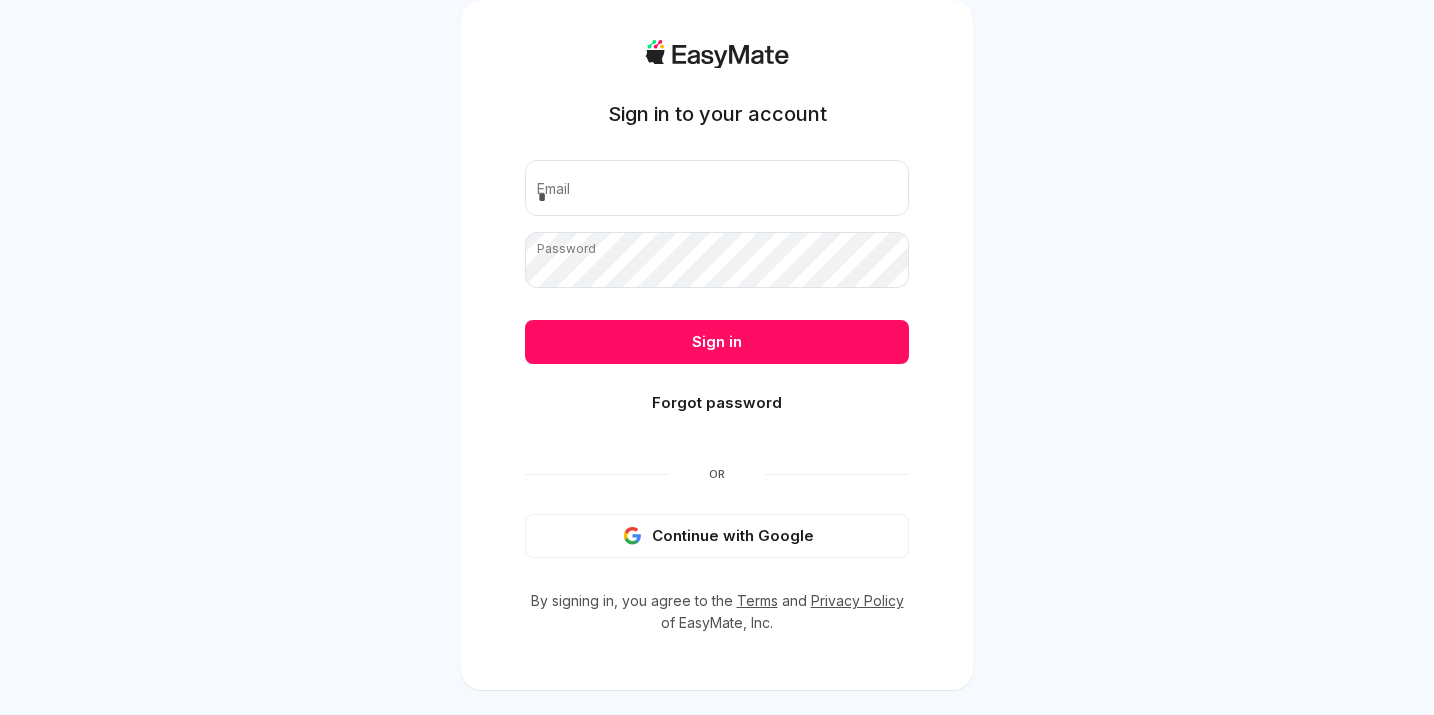 scroll, scrollTop: 0, scrollLeft: 0, axis: both 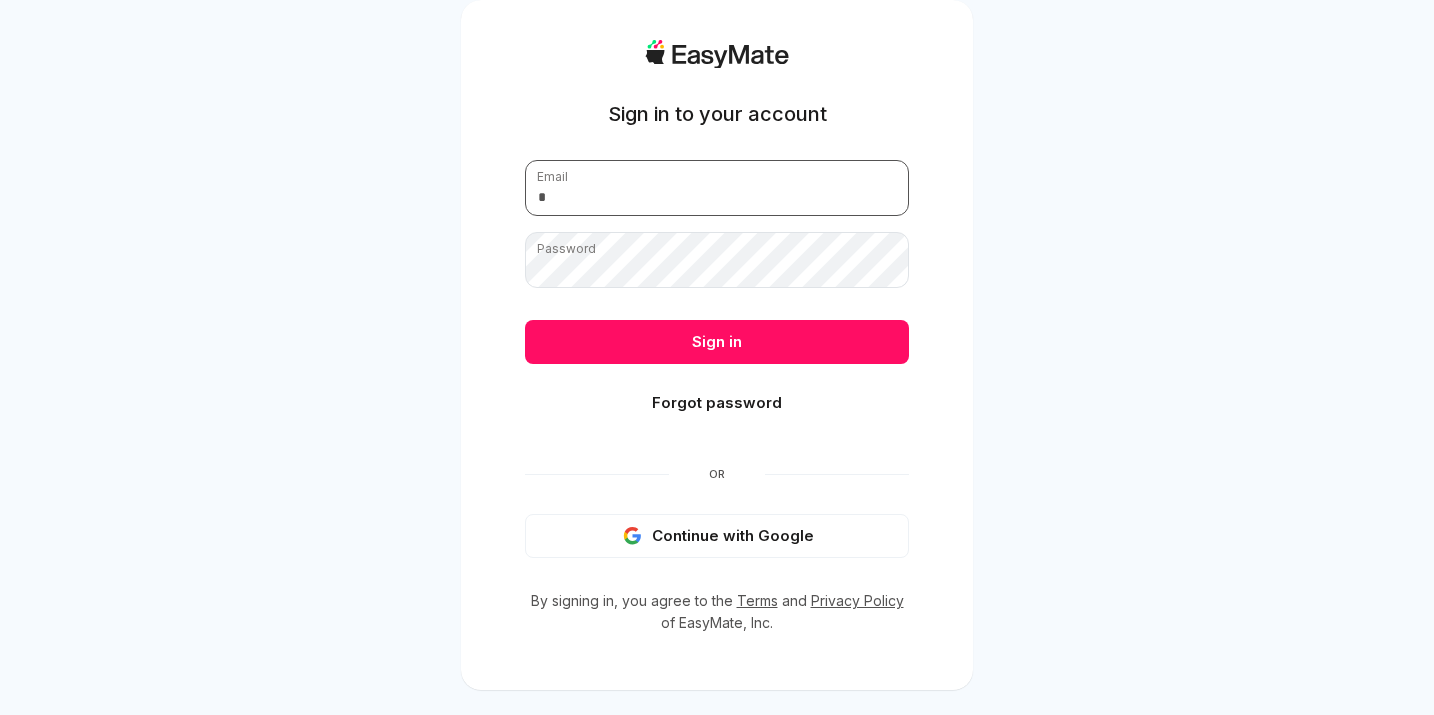type on "**********" 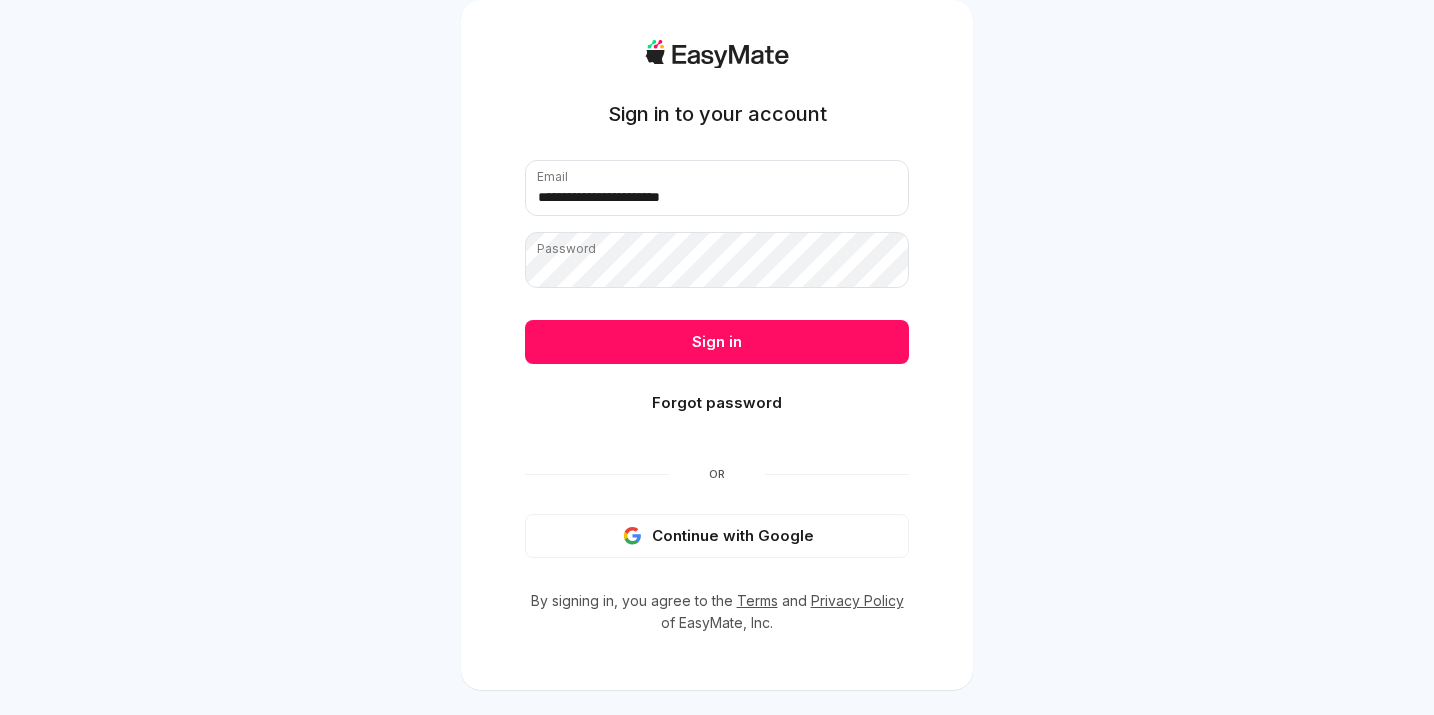 click on "Sign in" at bounding box center [717, 342] 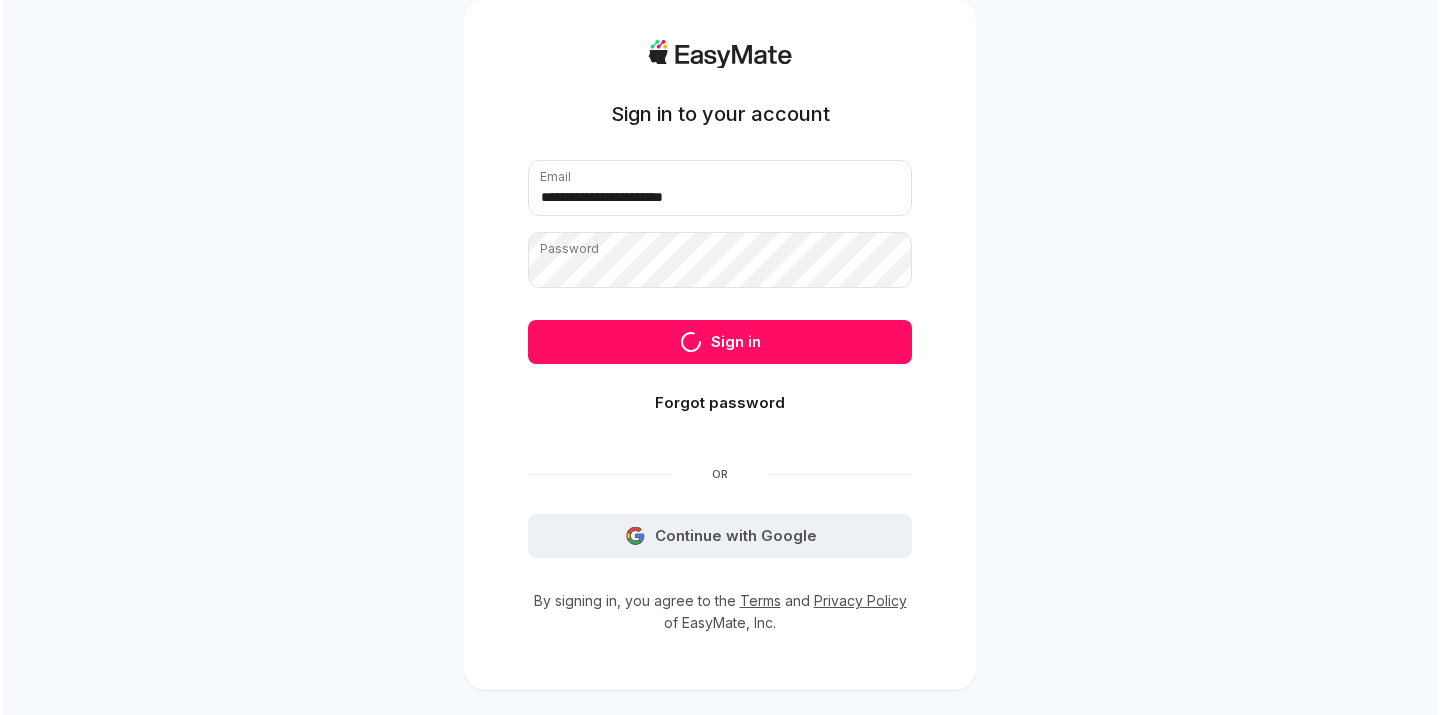 scroll, scrollTop: 0, scrollLeft: 0, axis: both 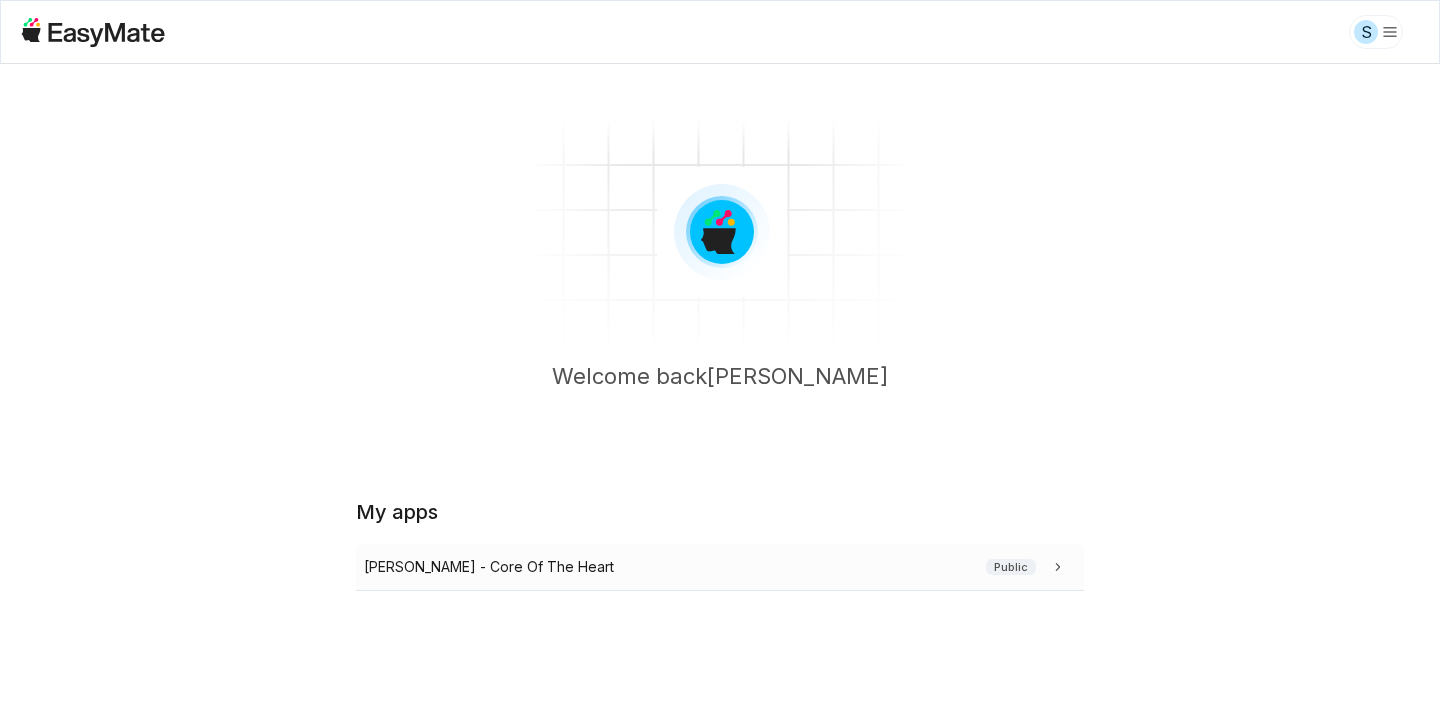 click on "[PERSON_NAME] - Core Of The Heart Public" at bounding box center (716, 567) 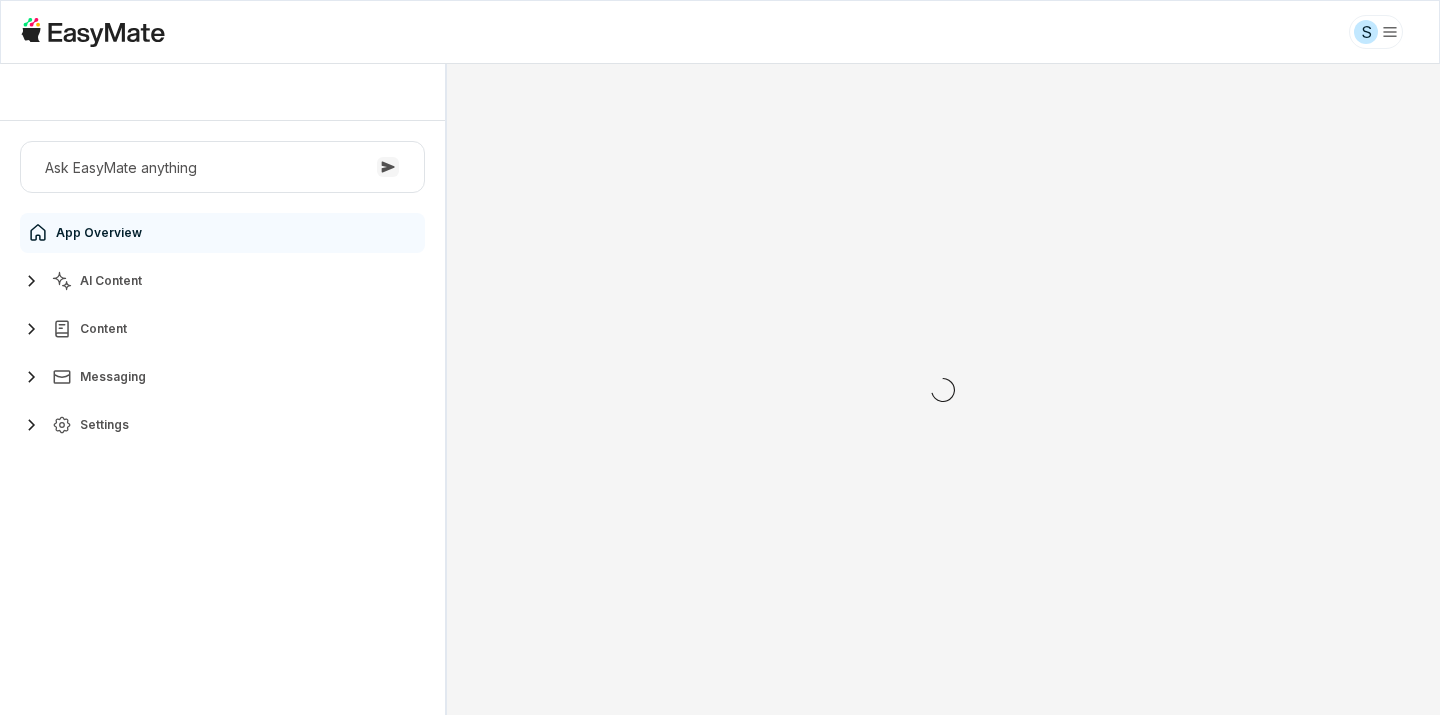 scroll, scrollTop: 0, scrollLeft: 0, axis: both 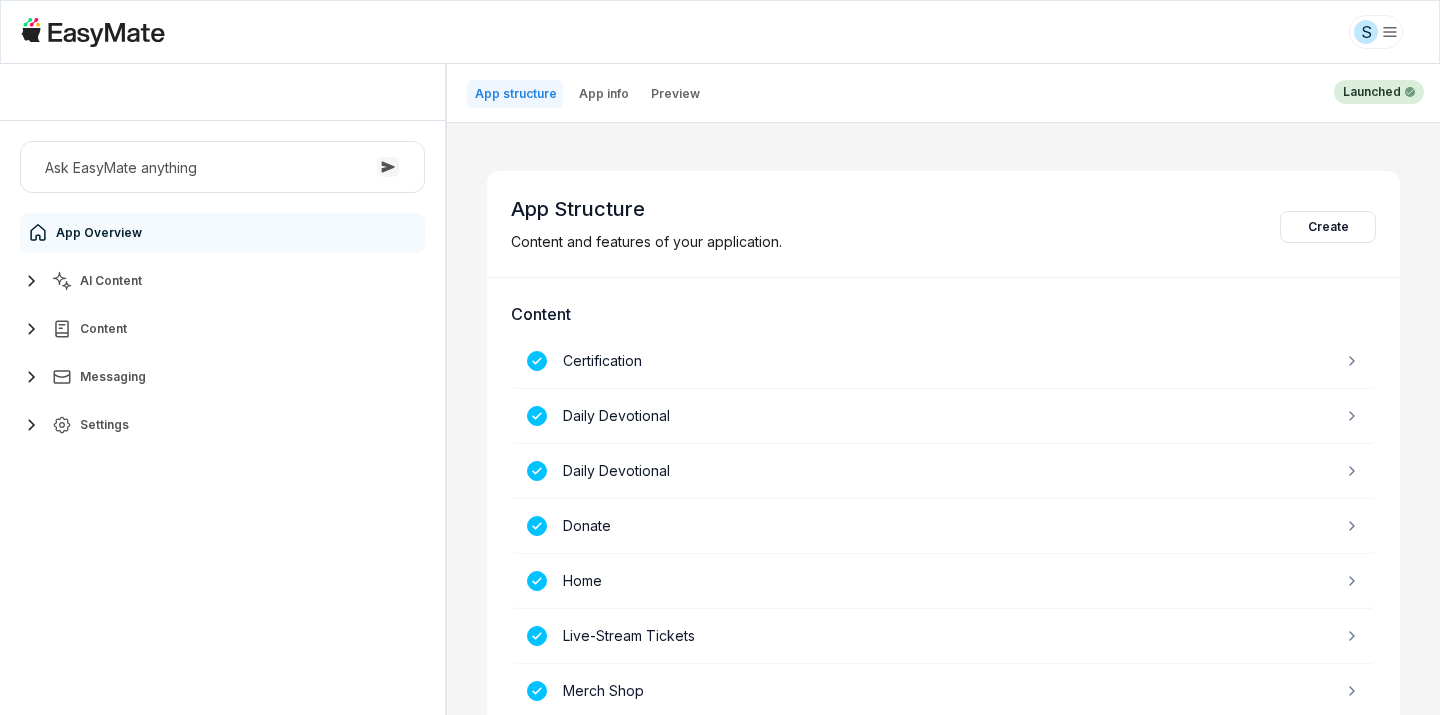 click on "AI Content" at bounding box center (222, 281) 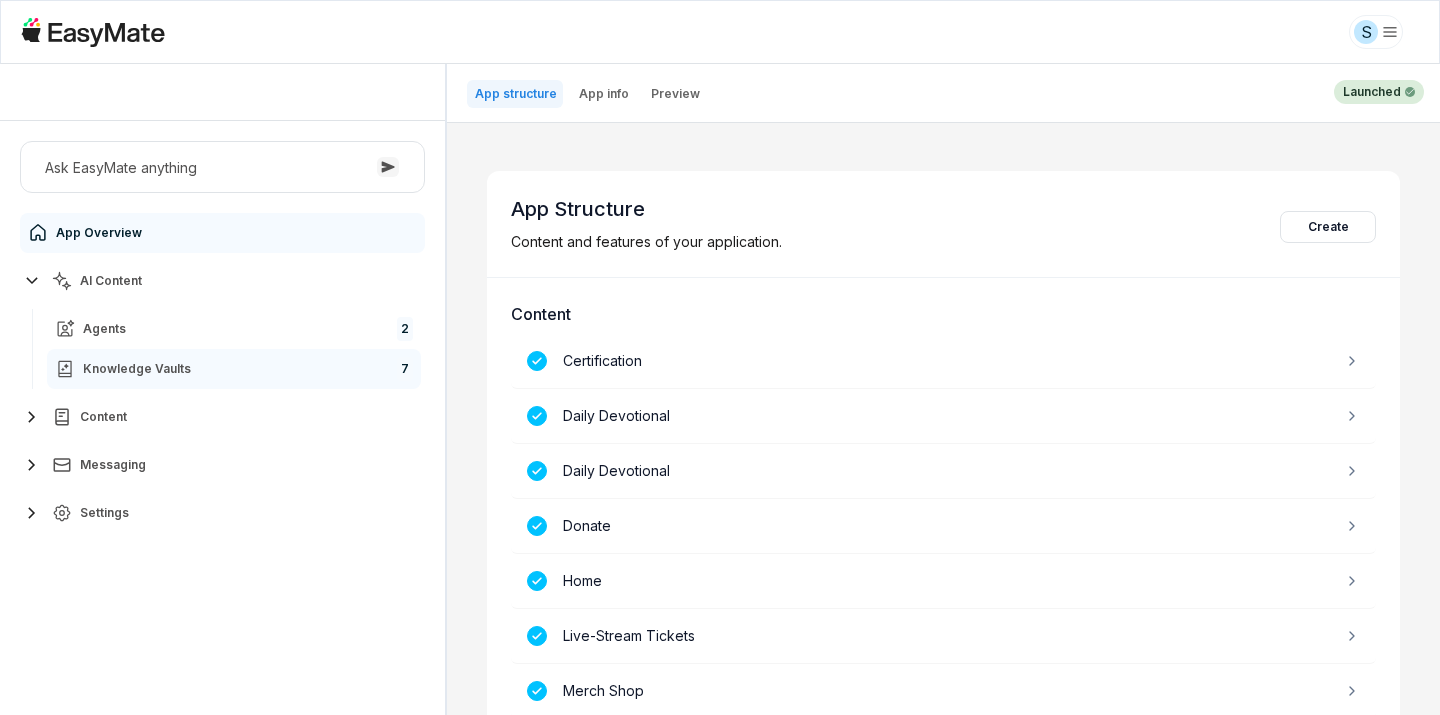 click on "Knowledge Vaults 7" at bounding box center [234, 369] 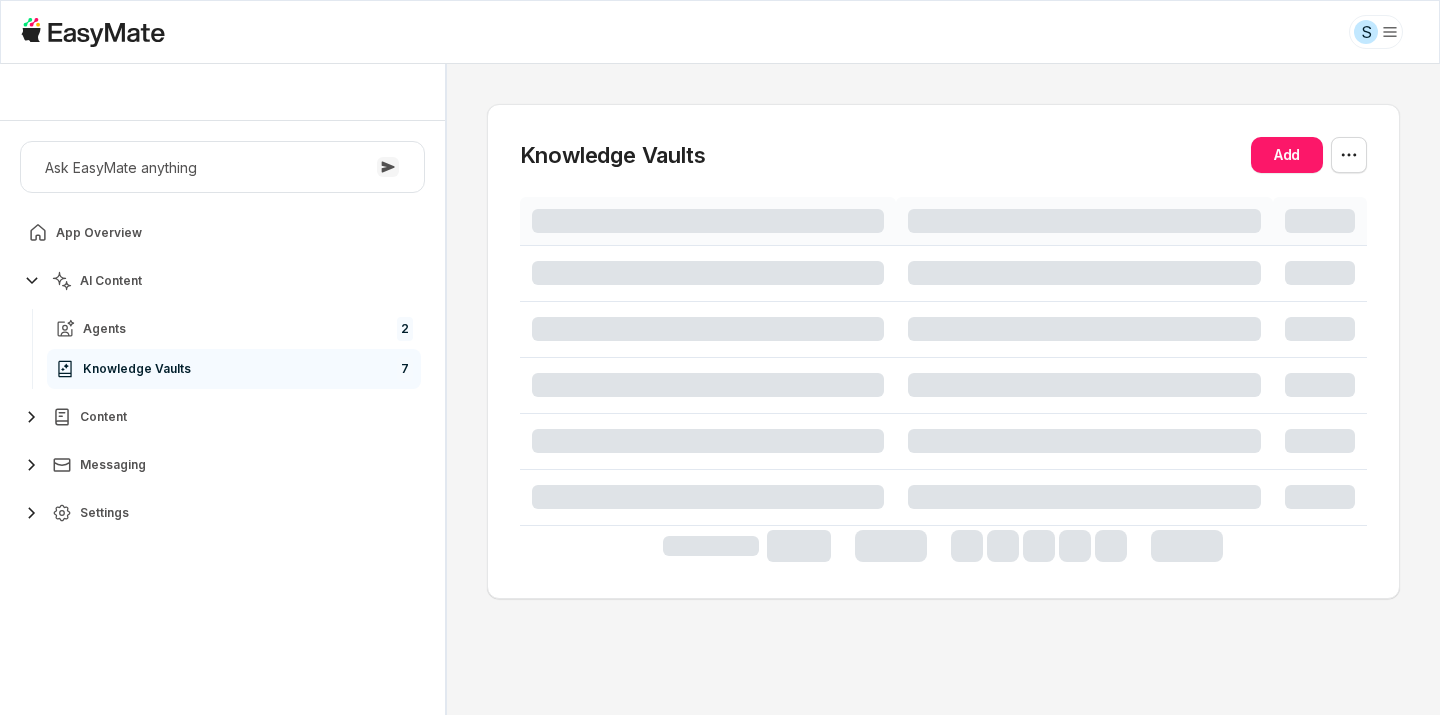 click on "Ask EasyMate anything App Overview AI Content Agents 2 Knowledge Vaults 7 Content Messaging Settings" at bounding box center [222, 418] 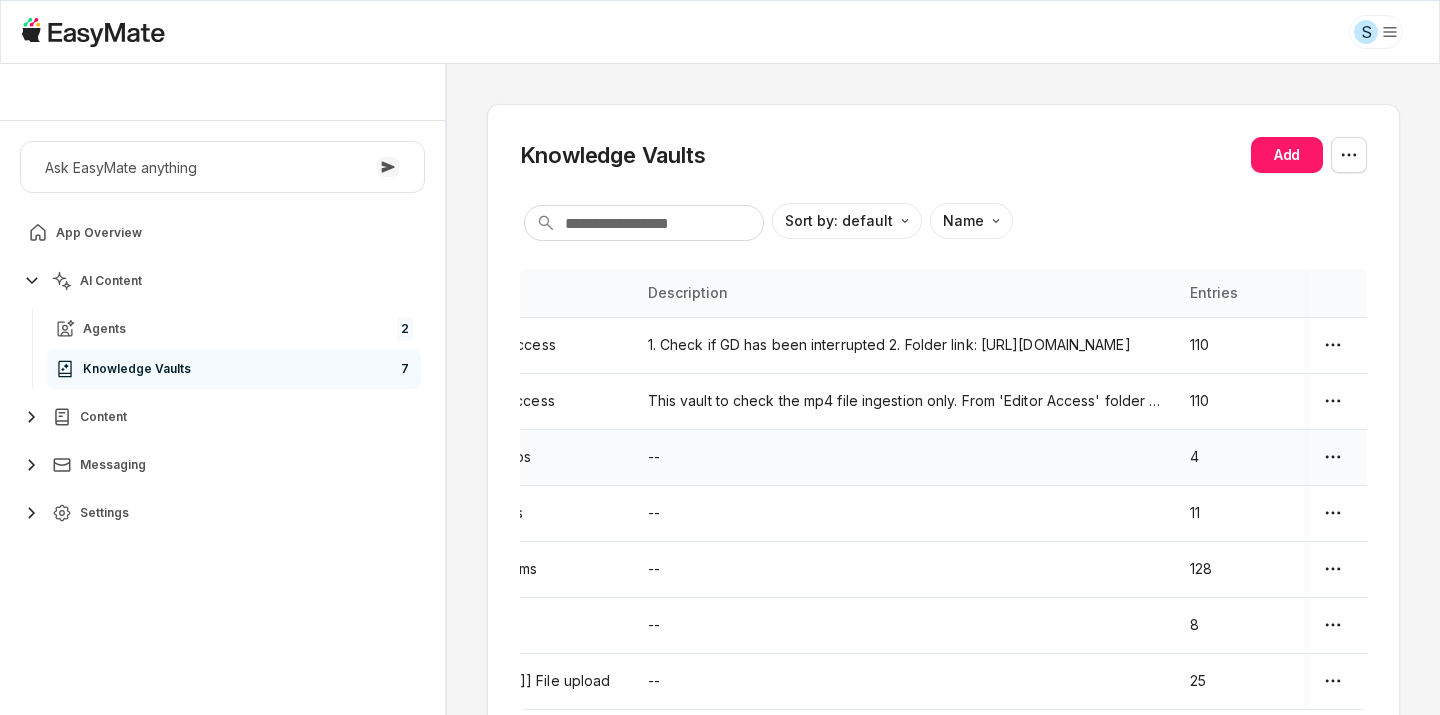 scroll, scrollTop: 0, scrollLeft: 174, axis: horizontal 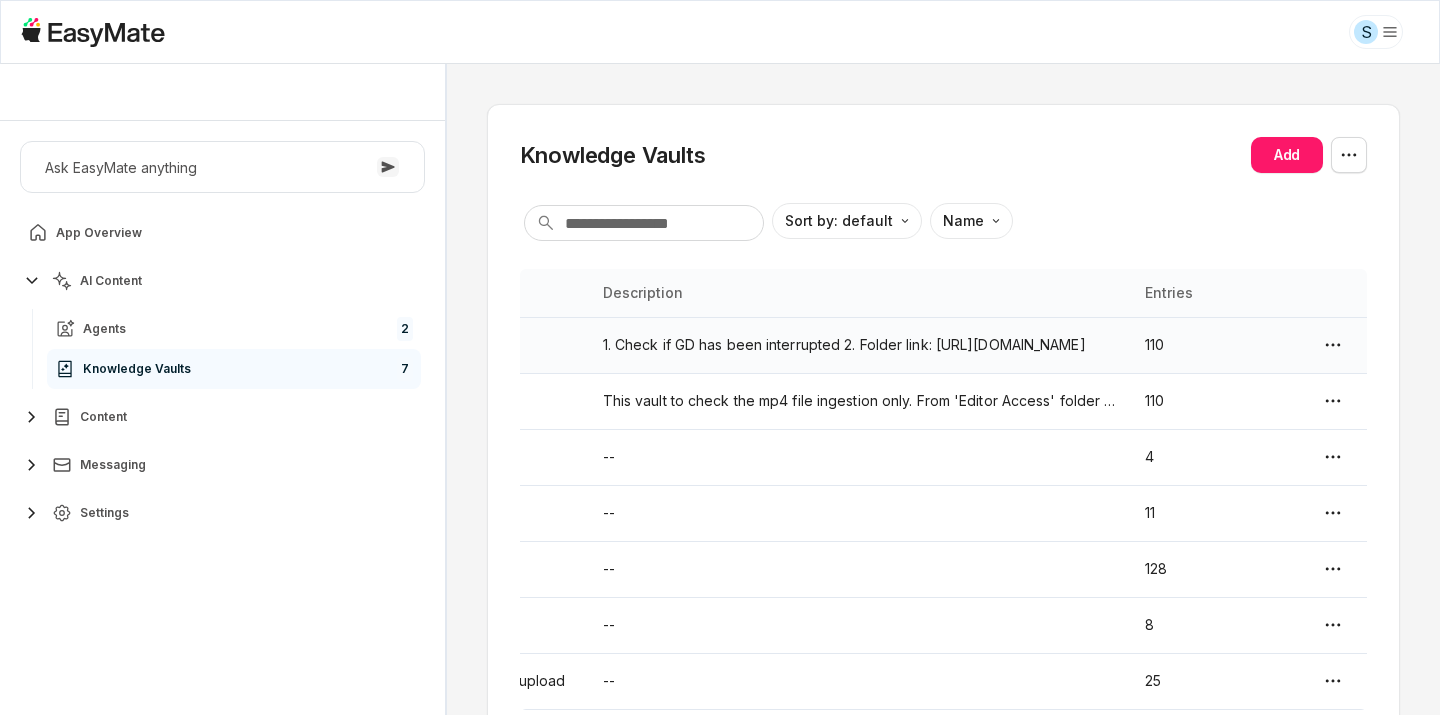 click on "1. Check if GD has been interrupted
2. Folder link: [URL][DOMAIN_NAME]" at bounding box center [862, 345] 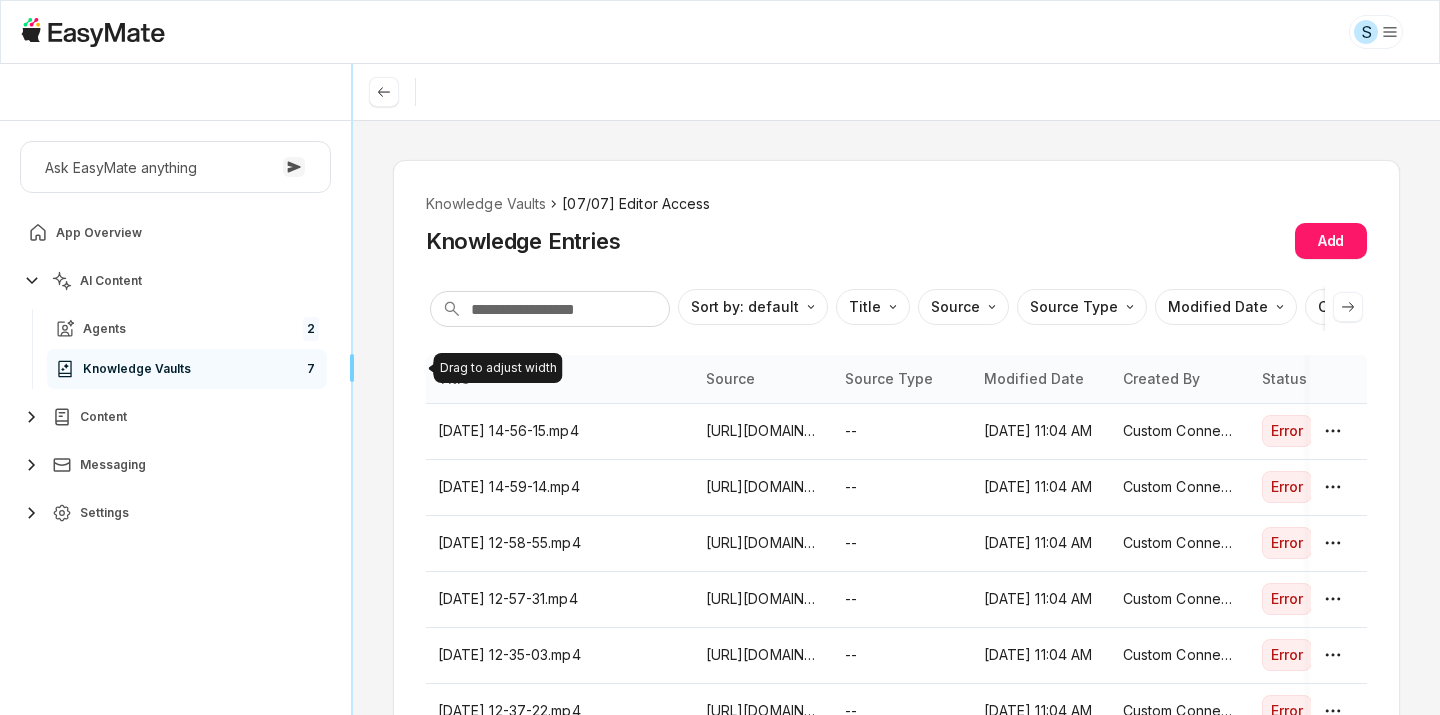 click on "[PERSON_NAME] - Core Of The Heart Ask EasyMate anything App Overview AI Content Agents 2 Knowledge Vaults 7 Content Messaging Settings B How can I help you [DATE]? Scroll to bottom Send Drag to adjust width Drag to adjust width Knowledge Vaults [07/07] Editor Access Knowledge Entries Add Sort by: default Direction Title Source Source Type Modified Date Created By Status Reference [PERSON_NAME] Source Source Type Modified Date Created By Status [DATE] 14-56-15.mp4 [URL][DOMAIN_NAME] -- [DATE] 11:04 AM Custom Connector Error [DATE] 14-59-14.mp4 [URL][DOMAIN_NAME] -- [DATE] 11:04 AM Custom Connector Error [DATE] 12-58-55.mp4 [URL][DOMAIN_NAME] -- [DATE] 11:04 AM Custom Connector Error [DATE] 12-57-31.mp4 [URL][DOMAIN_NAME] -- Error -- --" at bounding box center [720, 389] 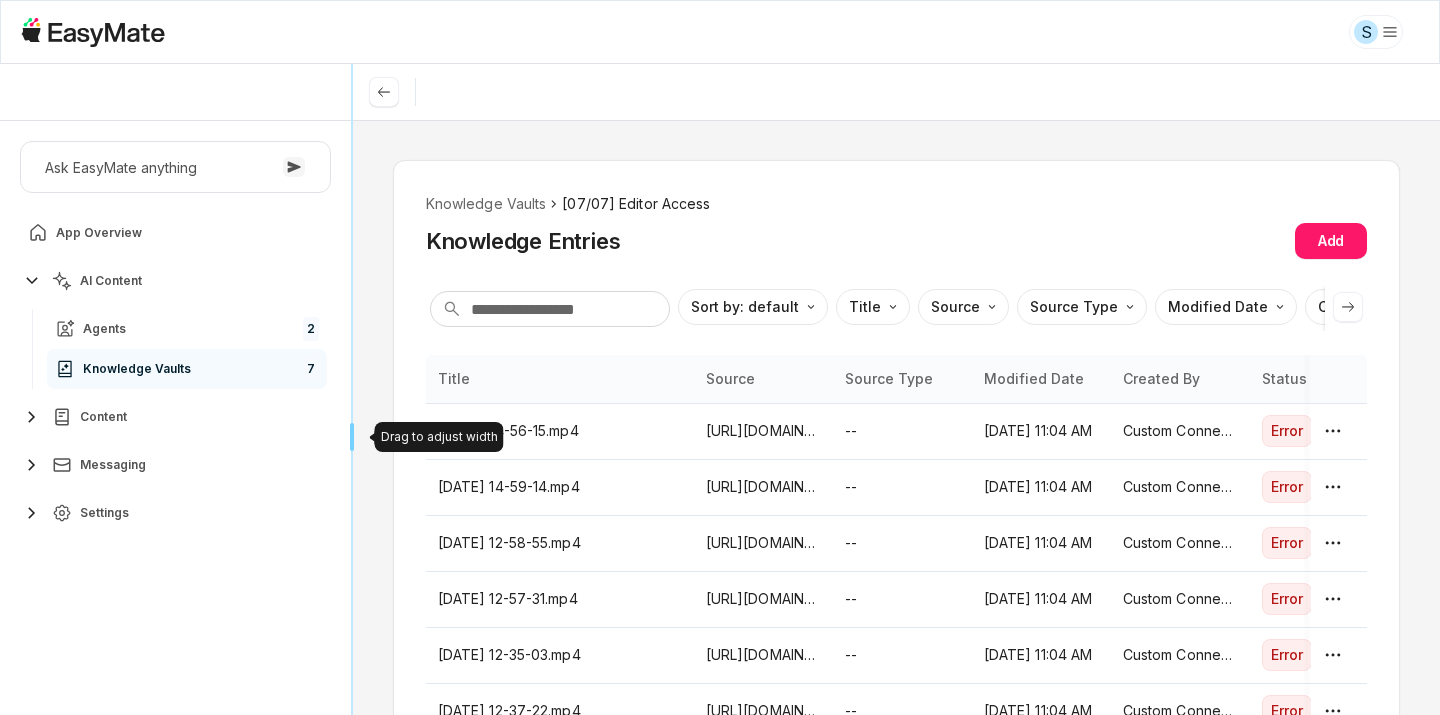 click on "[PERSON_NAME] - Core Of The Heart Ask EasyMate anything App Overview AI Content Agents 2 Knowledge Vaults 7 Content Messaging Settings B How can I help you [DATE]? Scroll to bottom Send Drag to adjust width Drag to adjust width Knowledge Vaults [07/07] Editor Access Knowledge Entries Add Sort by: default Direction Title Source Source Type Modified Date Created By Status Reference [PERSON_NAME] Source Source Type Modified Date Created By Status [DATE] 14-56-15.mp4 [URL][DOMAIN_NAME] -- [DATE] 11:04 AM Custom Connector Error [DATE] 14-59-14.mp4 [URL][DOMAIN_NAME] -- [DATE] 11:04 AM Custom Connector Error [DATE] 12-58-55.mp4 [URL][DOMAIN_NAME] -- [DATE] 11:04 AM Custom Connector Error [DATE] 12-57-31.mp4 [URL][DOMAIN_NAME] -- Error -- --" at bounding box center (720, 389) 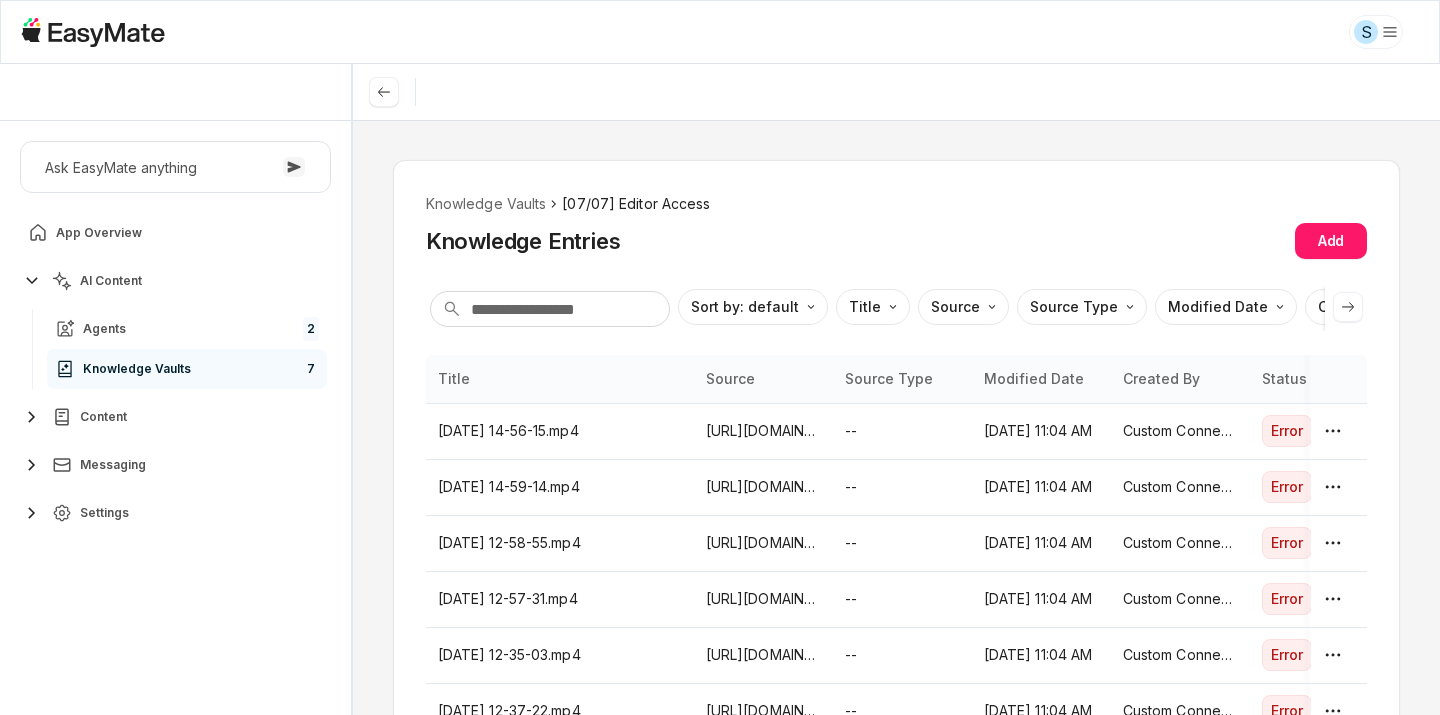 click on "Ask EasyMate anything App Overview AI Content Agents 2 Knowledge Vaults 7 Content Messaging Settings" at bounding box center (175, 418) 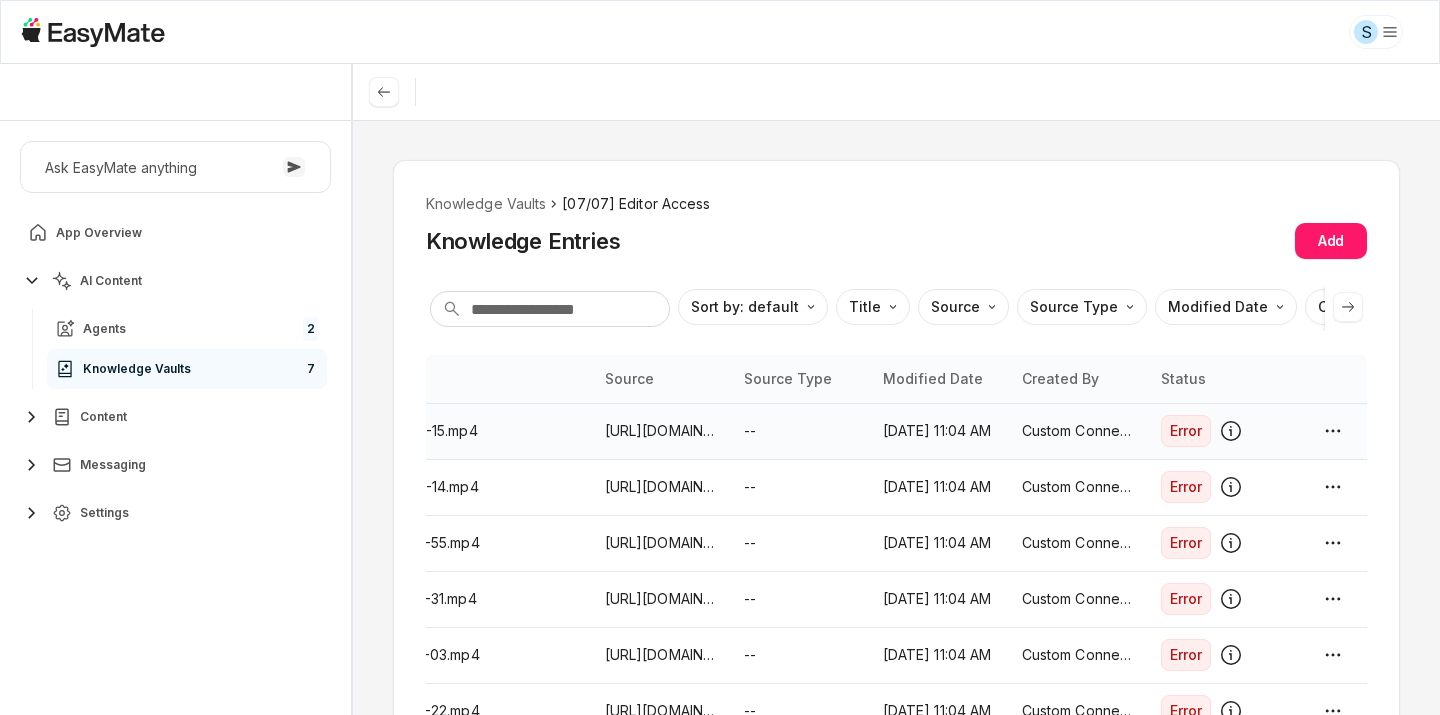 scroll, scrollTop: 0, scrollLeft: 107, axis: horizontal 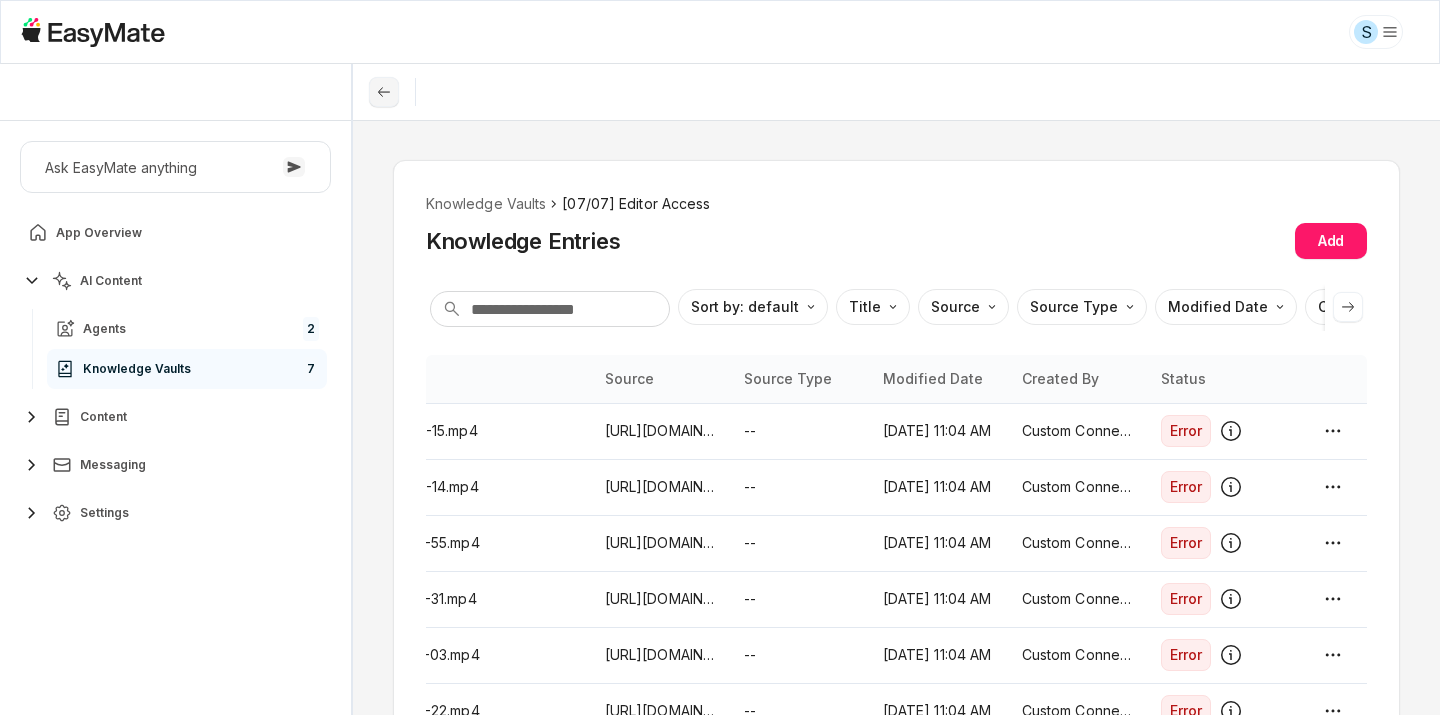 click 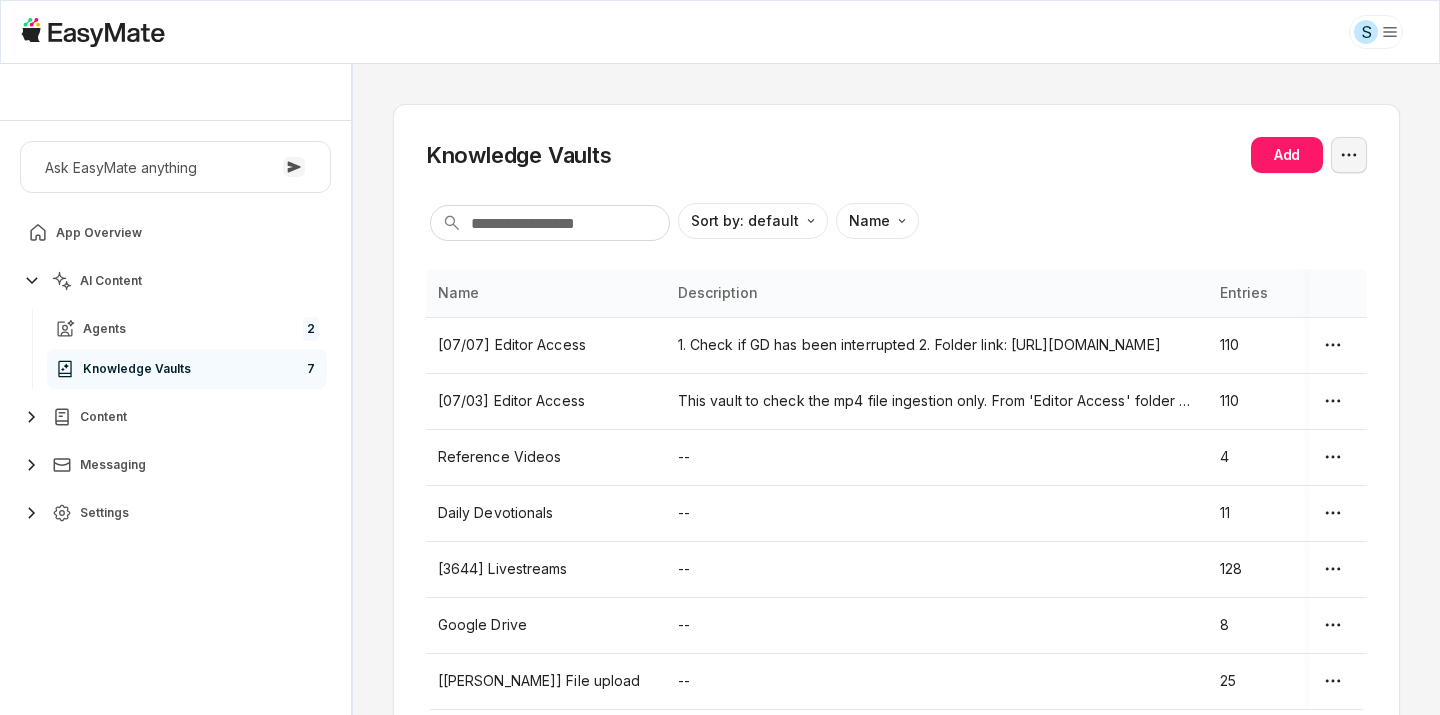 click on "S [PERSON_NAME] - Core Of The Heart Ask EasyMate anything App Overview AI Content Agents 2 Knowledge Vaults 7 Content Messaging Settings B How can I help you [DATE]? Scroll to bottom Send Knowledge Vaults Add Sort by: default Direction Name Name Description Entries [07/07] Editor Access 1. Check if GD has been interrupted
2. Folder link: [URL][DOMAIN_NAME]
110 [07/03] Editor Access This vault to check the mp4 file ingestion only.
From 'Editor Access' folder which contains different file types. 110 Reference Videos -- 4 Daily Devotionals -- 11 [3644] Livestreams -- 128 Google Drive -- 8 [[PERSON_NAME]] File upload -- 25 * Beta 0  /  0 used queries" at bounding box center (720, 357) 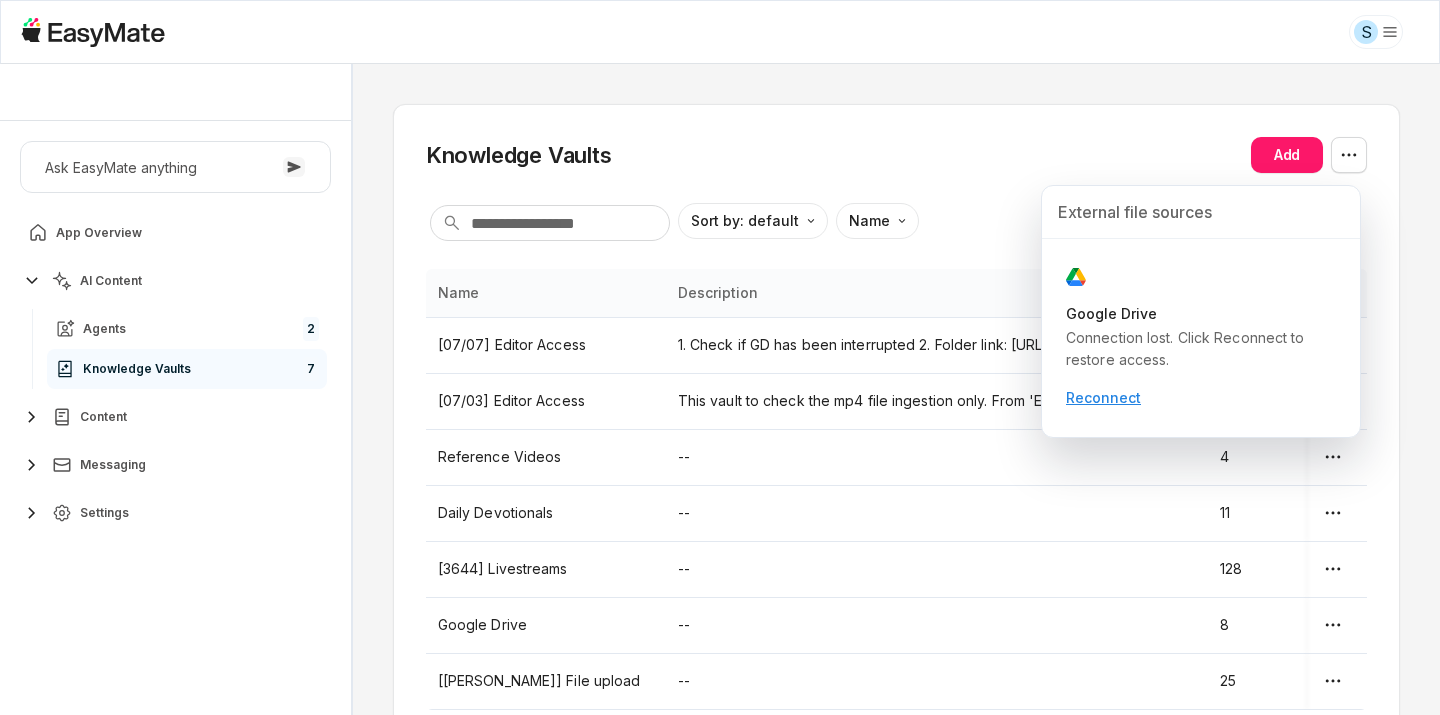 click on "S [PERSON_NAME] - Core Of The Heart Ask EasyMate anything App Overview AI Content Agents 2 Knowledge Vaults 7 Content Messaging Settings B How can I help you [DATE]? Scroll to bottom Send Knowledge Vaults Add Sort by: default Direction Name Name Description Entries [07/07] Editor Access 1. Check if GD has been interrupted
2. Folder link: [URL][DOMAIN_NAME]
110 [07/03] Editor Access This vault to check the mp4 file ingestion only.
From 'Editor Access' folder which contains different file types. 110 Reference Videos -- 4 Daily Devotionals -- 11 [3644] Livestreams -- 128 Google Drive -- 8 [[PERSON_NAME]] File upload -- 25 * External file sources Google Drive Connection lost. Click Reconnect to restore access. Reconnect Beta 0  /  0 used queries" at bounding box center (720, 357) 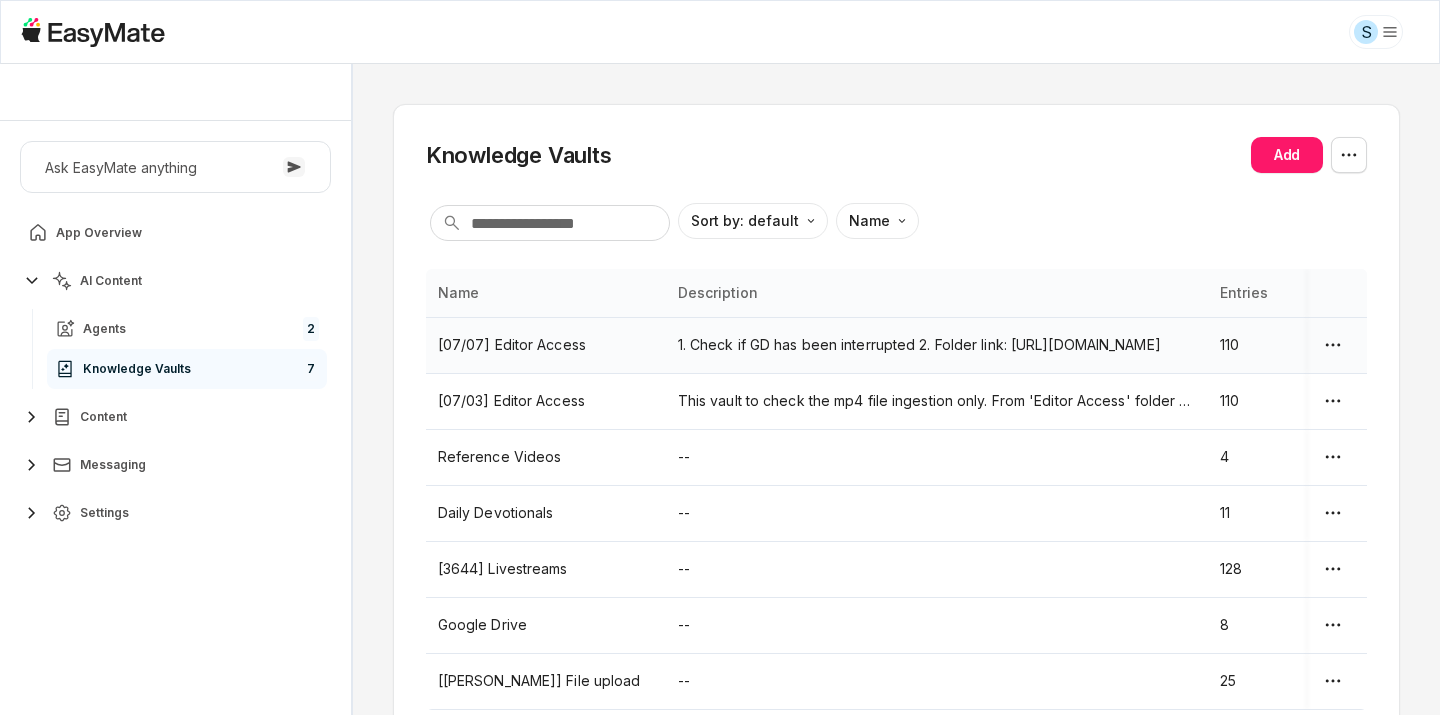 click on "1. Check if GD has been interrupted
2. Folder link: [URL][DOMAIN_NAME]" at bounding box center (937, 345) 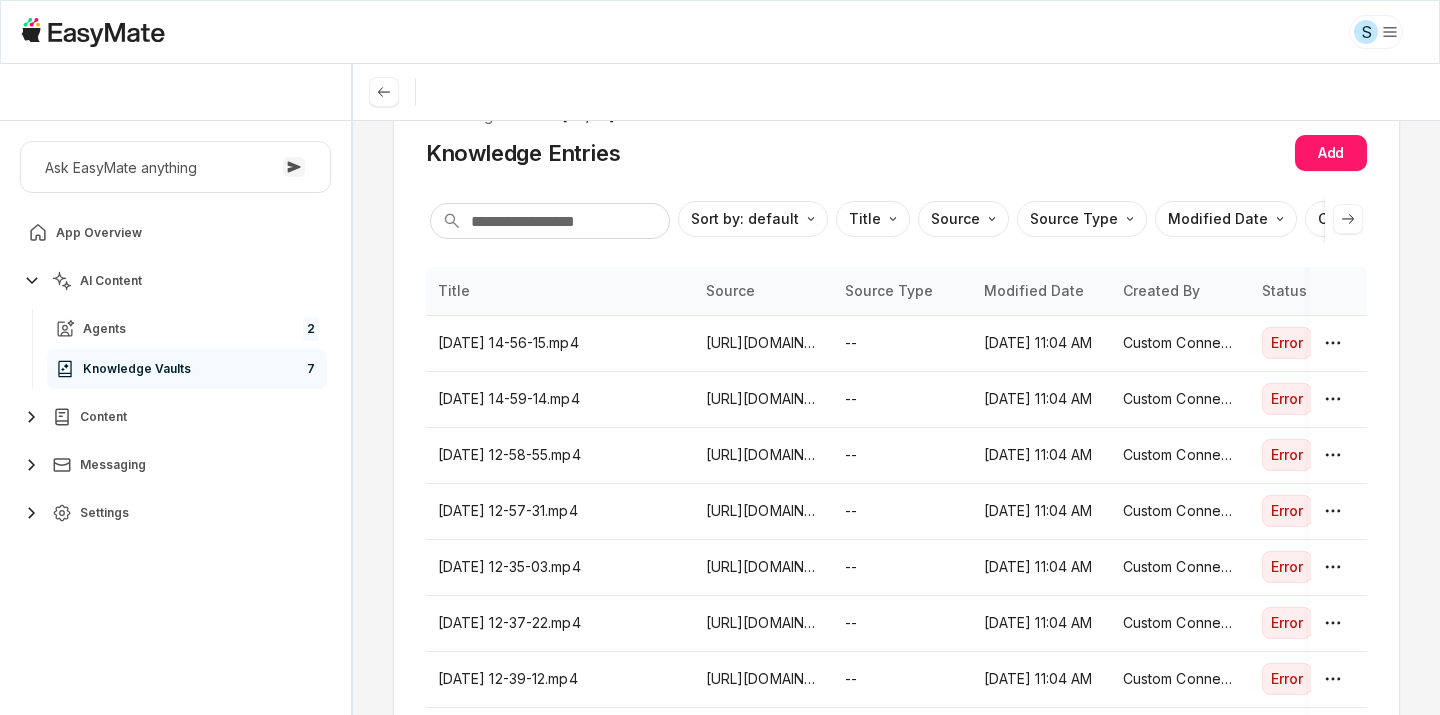 scroll, scrollTop: 379, scrollLeft: 0, axis: vertical 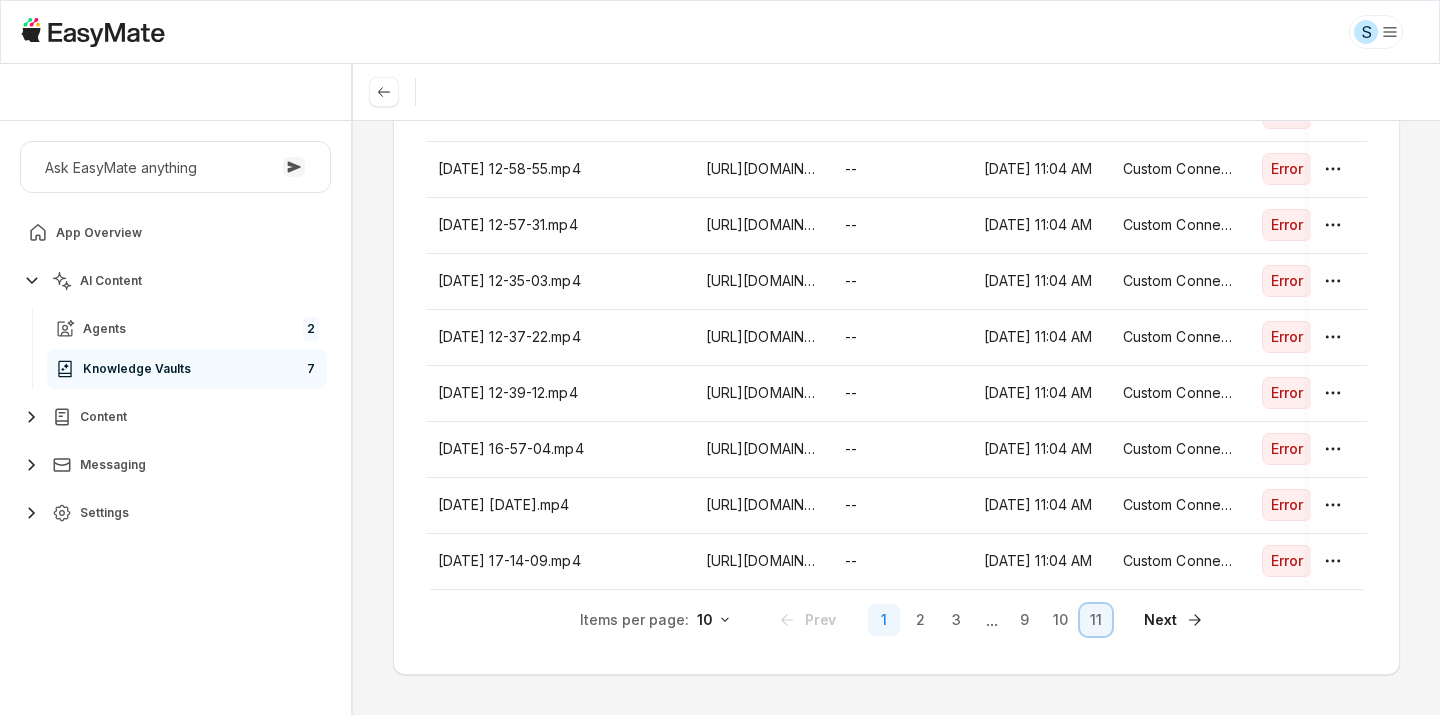 click on "11" at bounding box center (1096, 620) 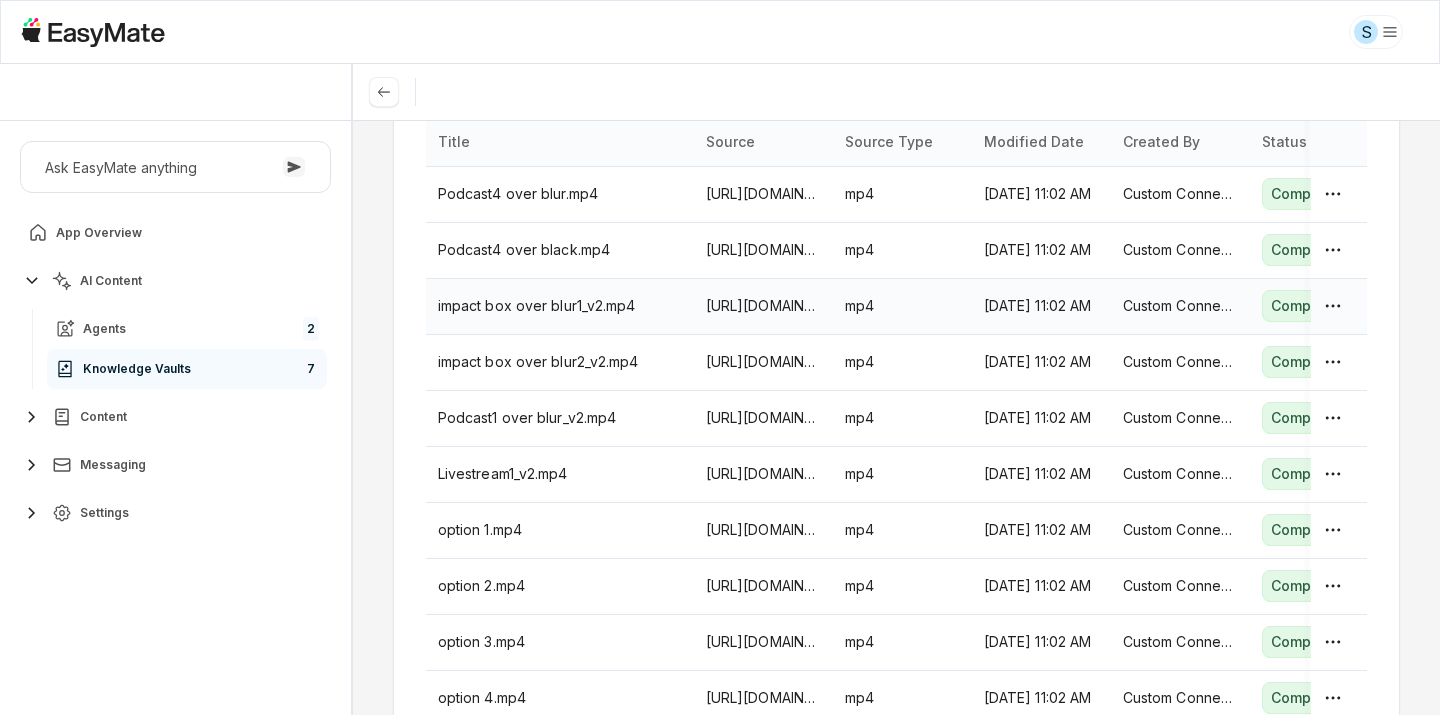 scroll, scrollTop: 379, scrollLeft: 0, axis: vertical 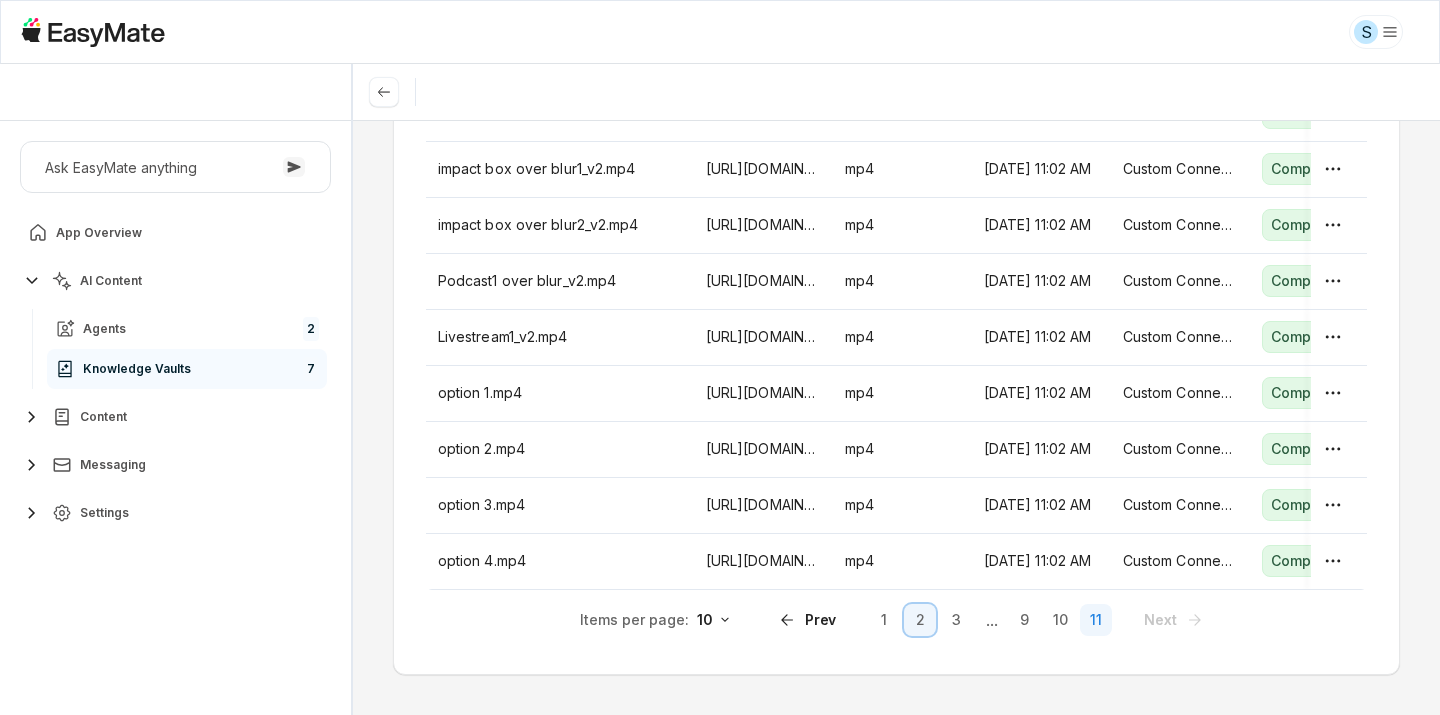 click on "2" at bounding box center [920, 620] 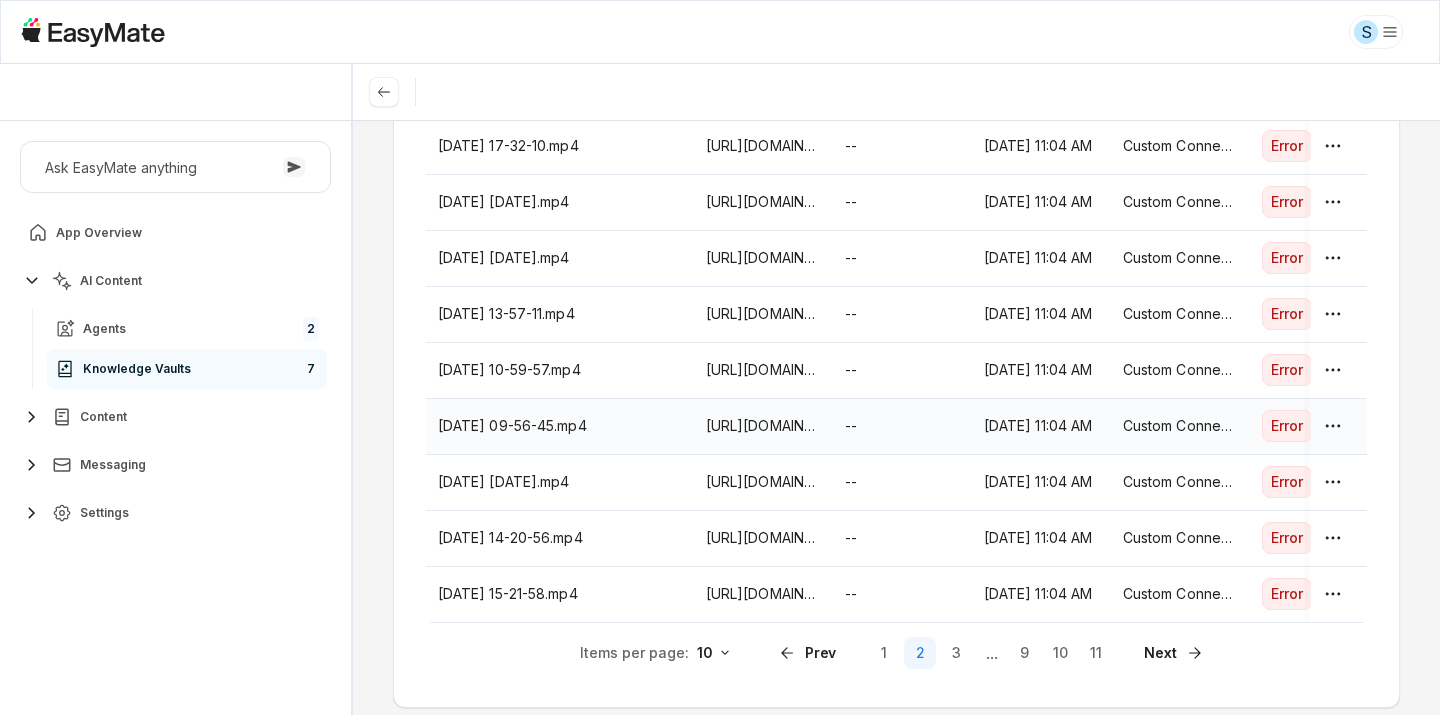 scroll, scrollTop: 379, scrollLeft: 0, axis: vertical 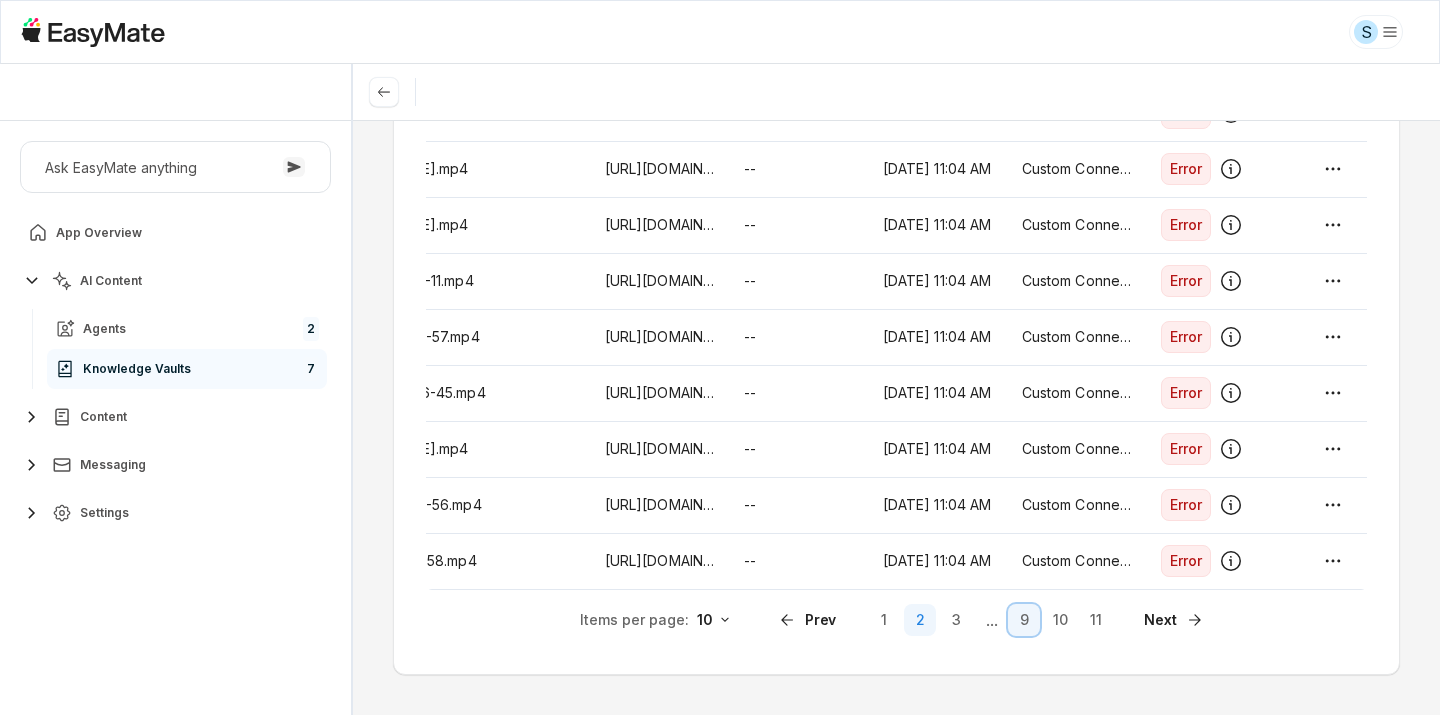 click on "9" at bounding box center [1024, 620] 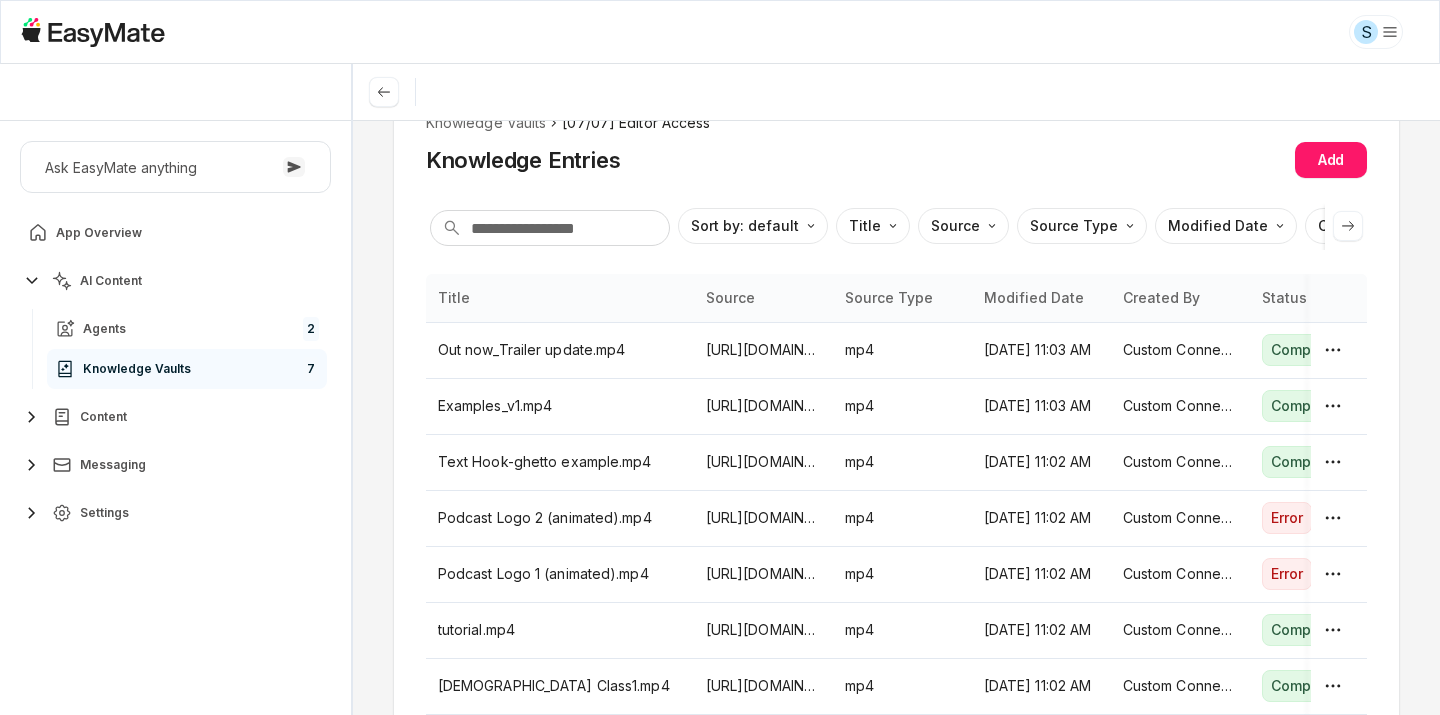 scroll, scrollTop: 379, scrollLeft: 0, axis: vertical 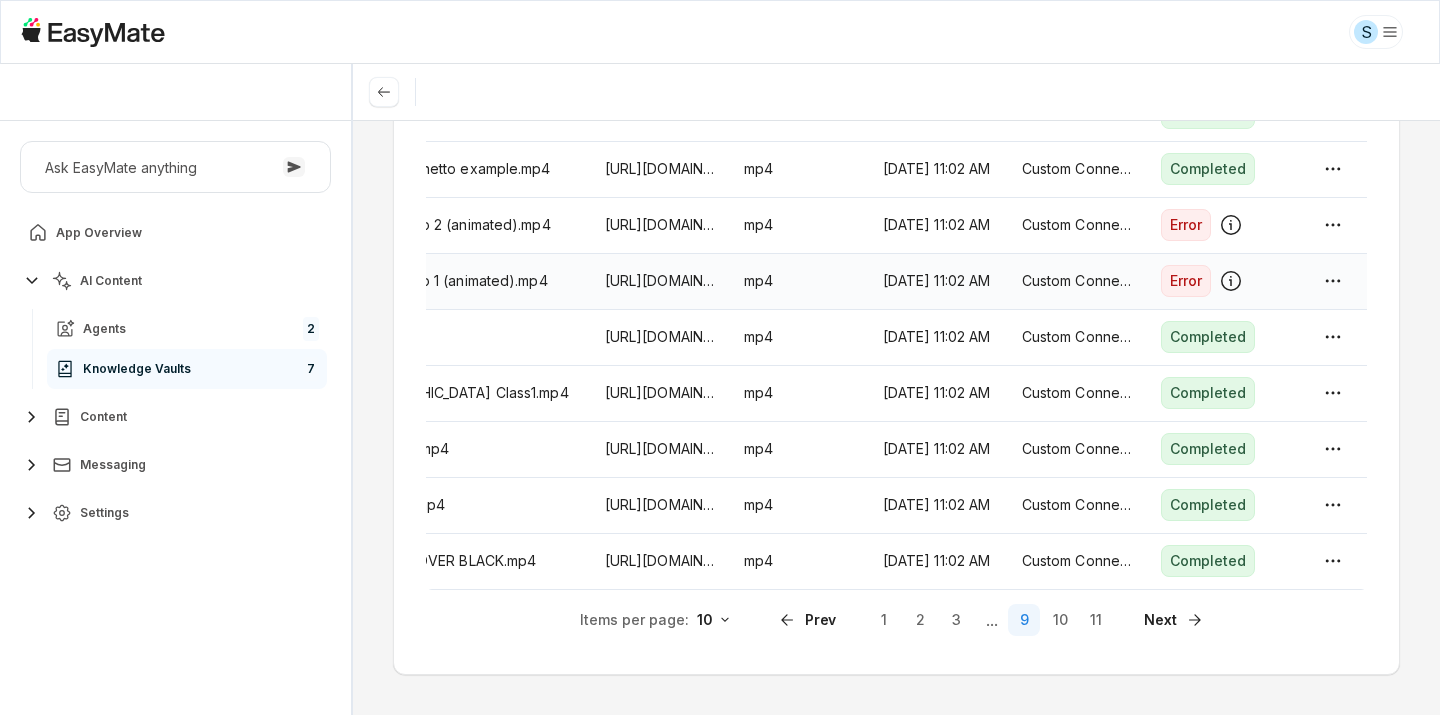 click on "Custom Connector" at bounding box center (1079, 281) 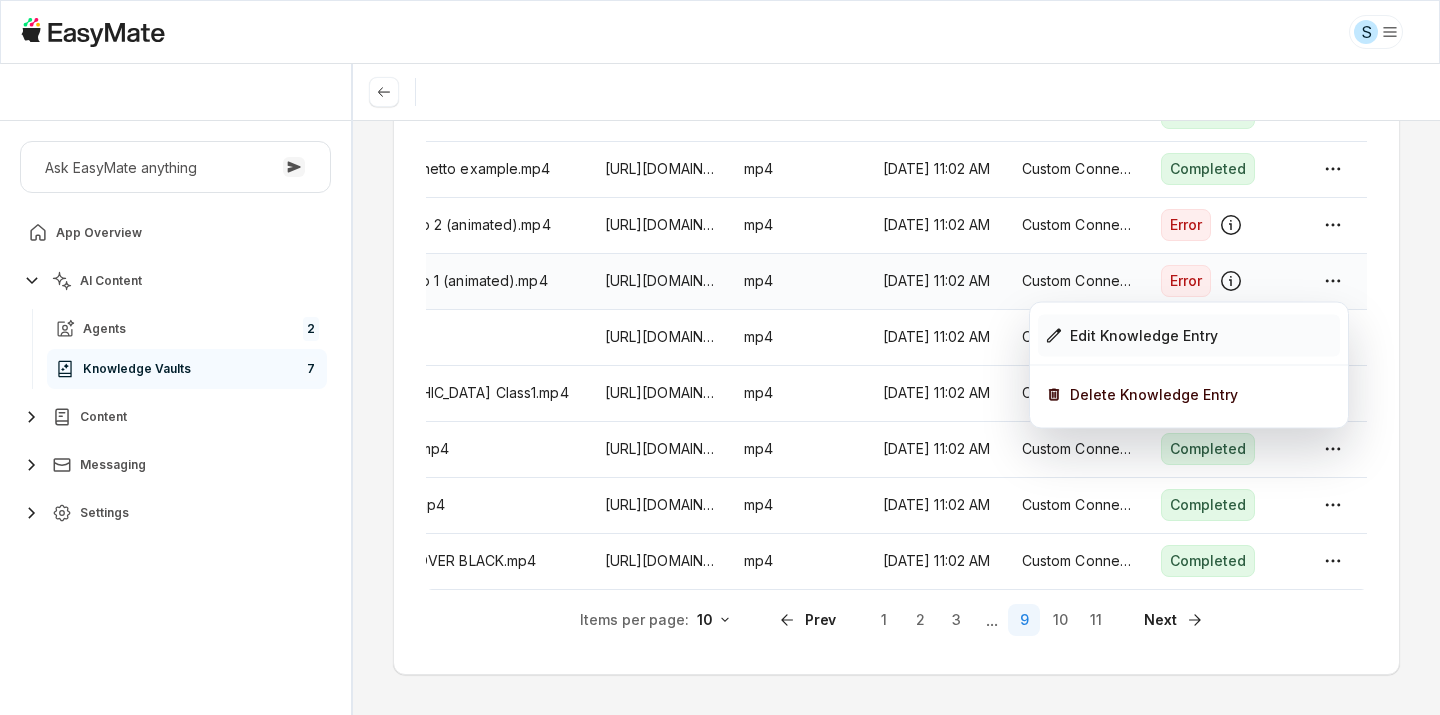 click on "Edit Knowledge Entry" at bounding box center (1144, 336) 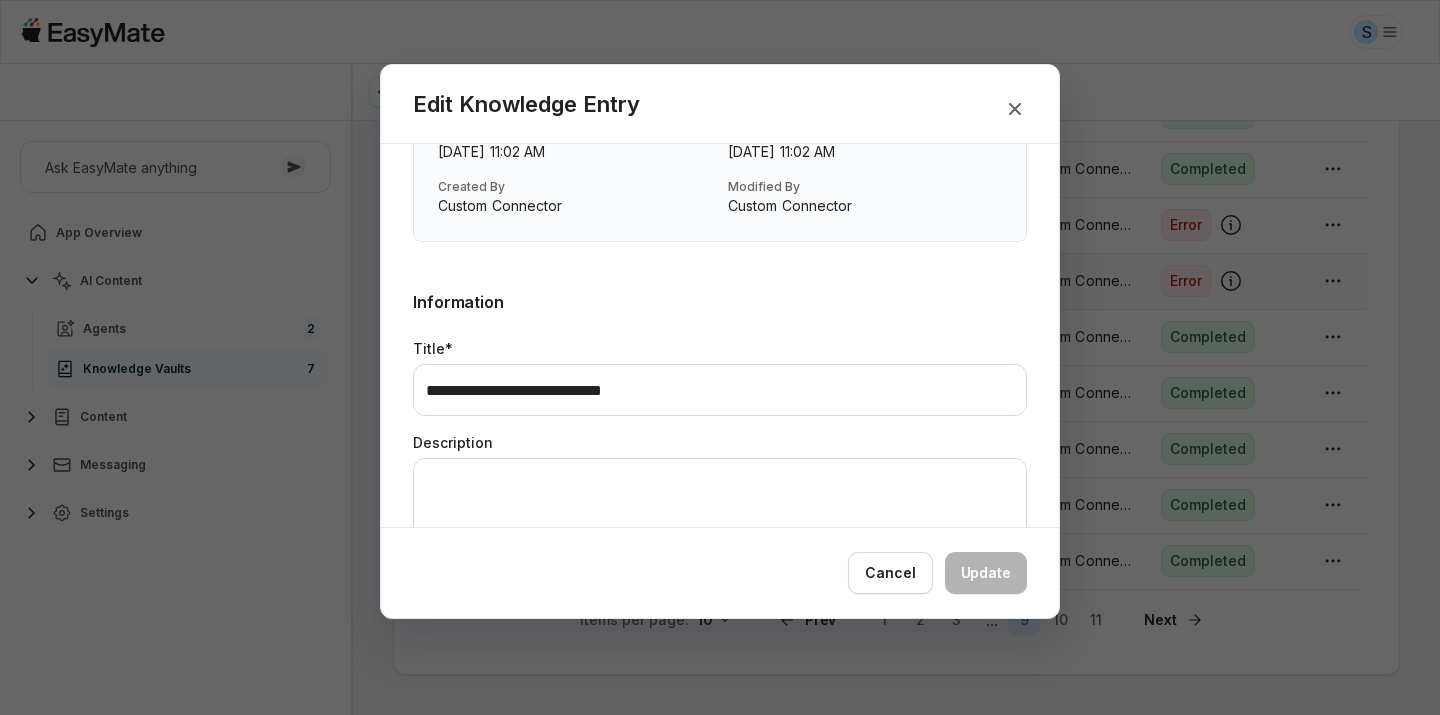 scroll, scrollTop: 590, scrollLeft: 0, axis: vertical 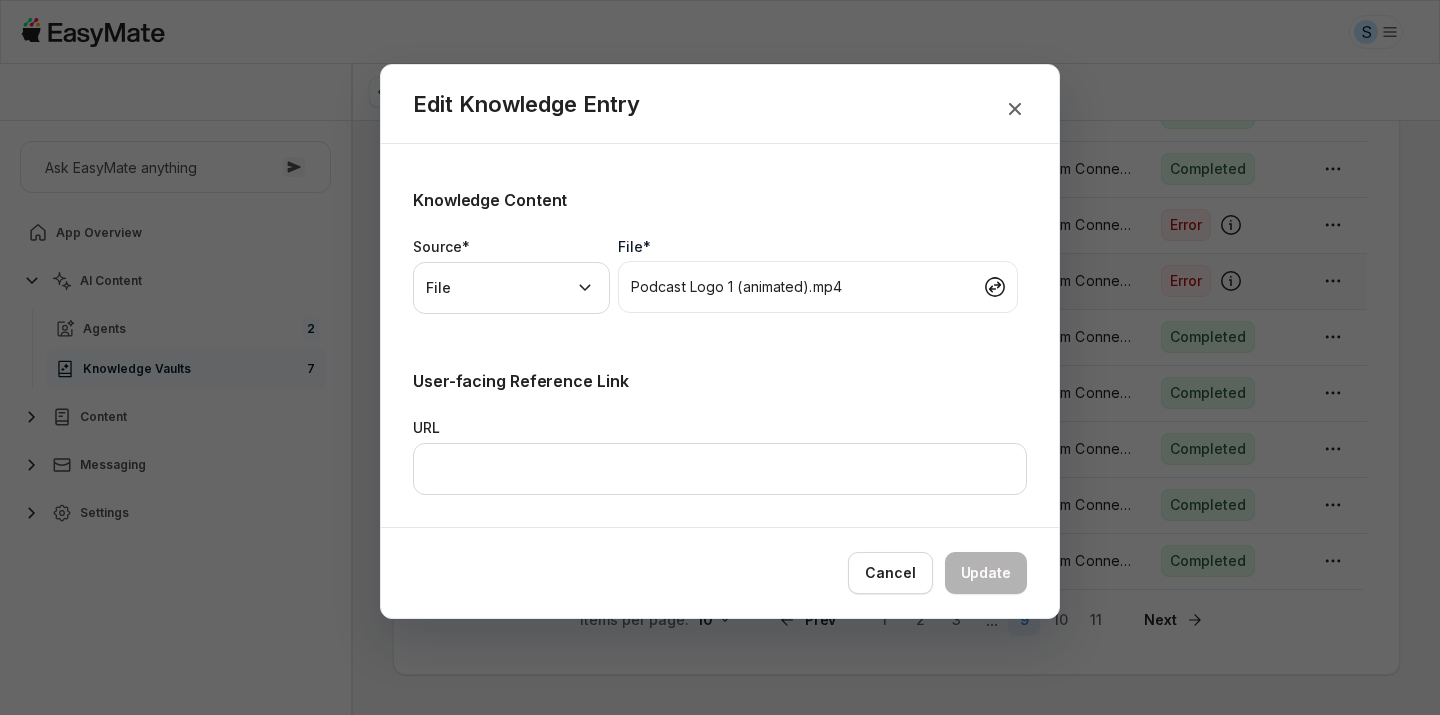 click on "User-facing Reference Link URL" at bounding box center [720, 432] 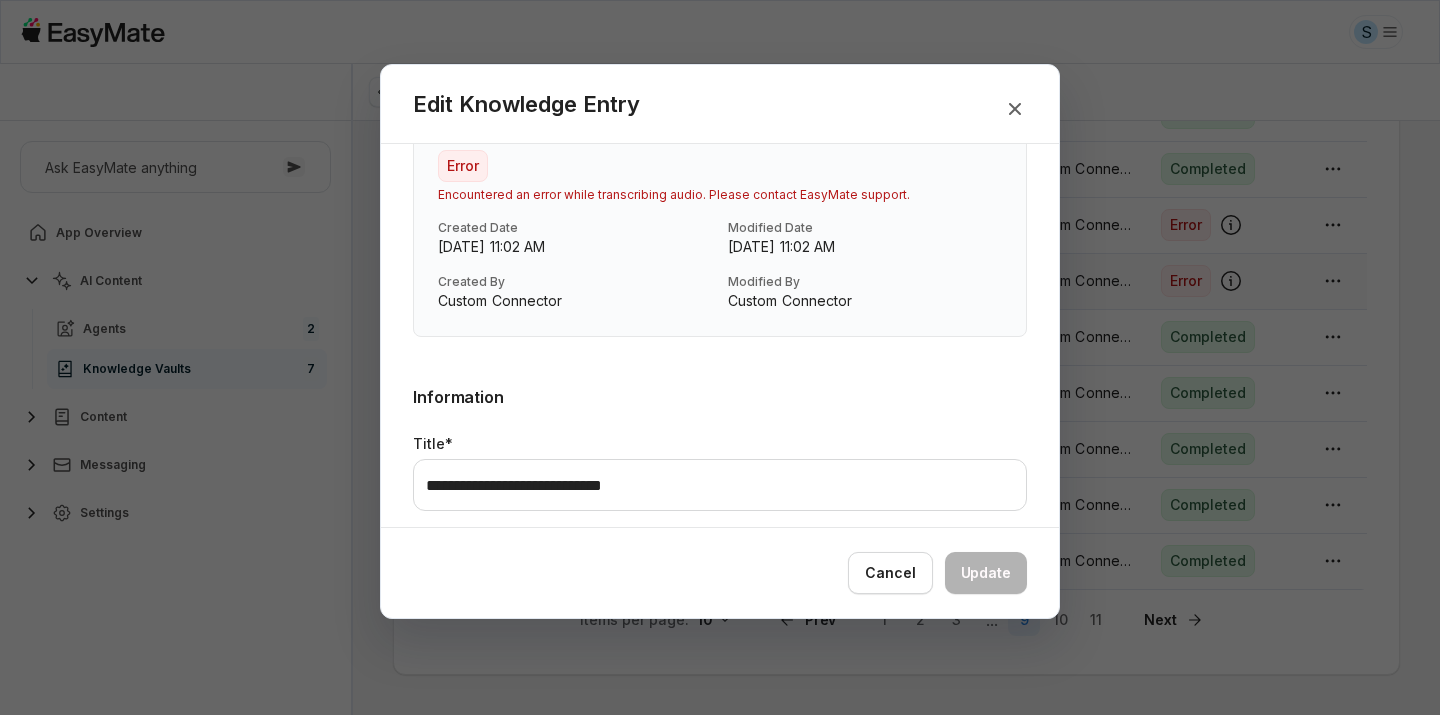 scroll, scrollTop: 0, scrollLeft: 0, axis: both 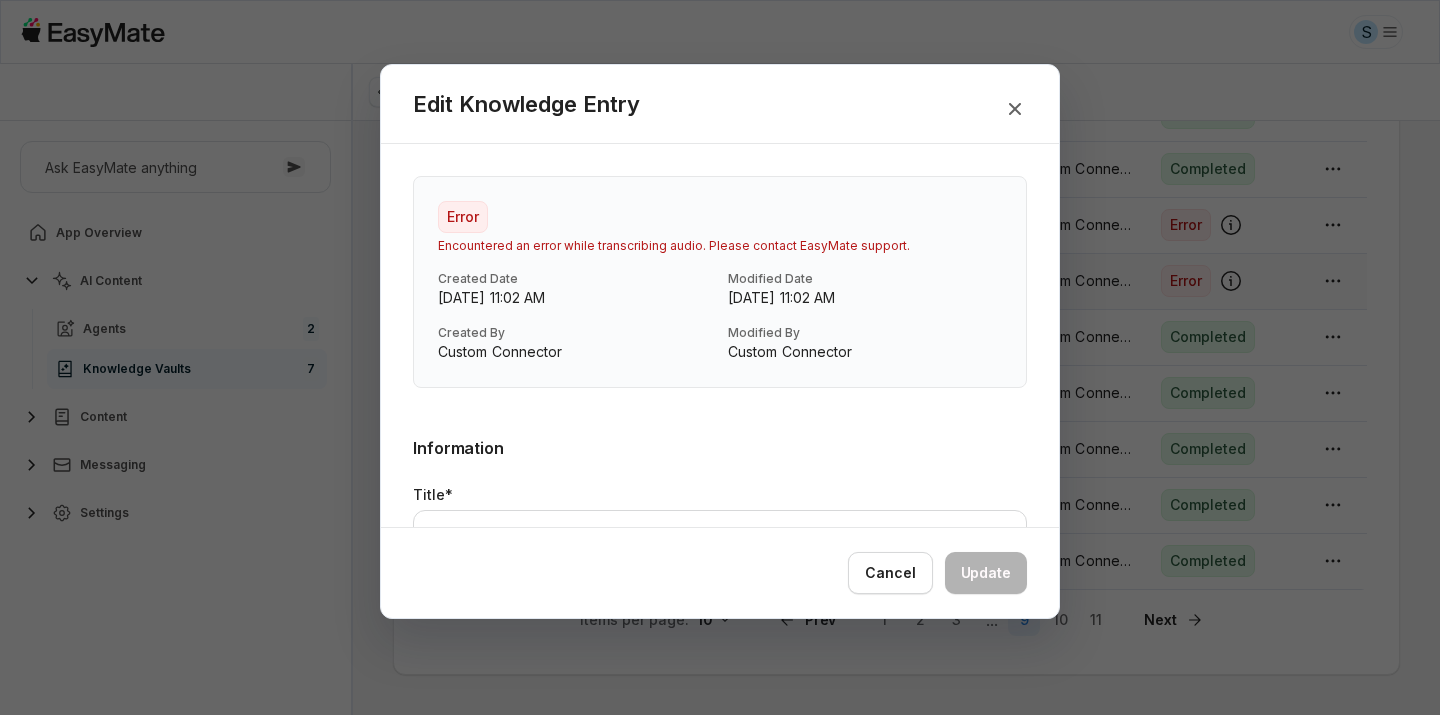 click on "**********" at bounding box center [720, 630] 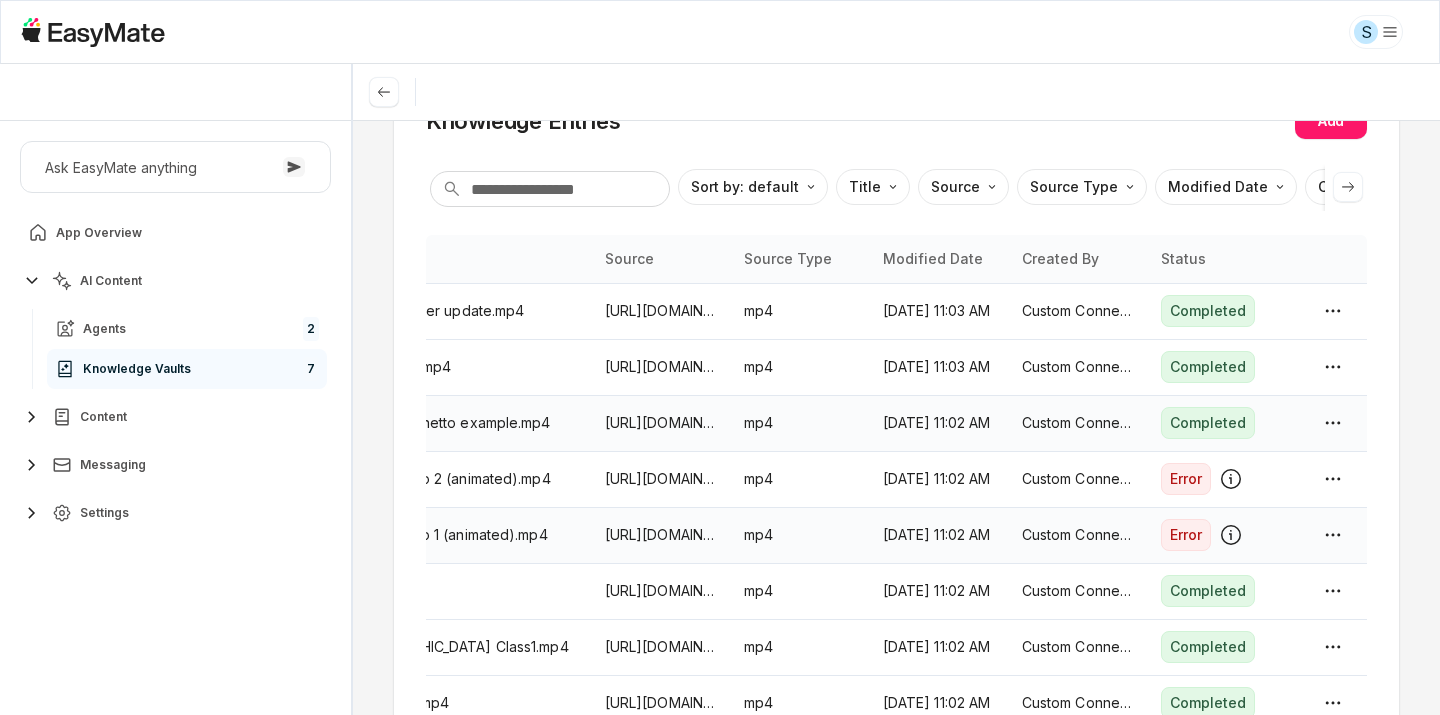 scroll, scrollTop: 122, scrollLeft: 0, axis: vertical 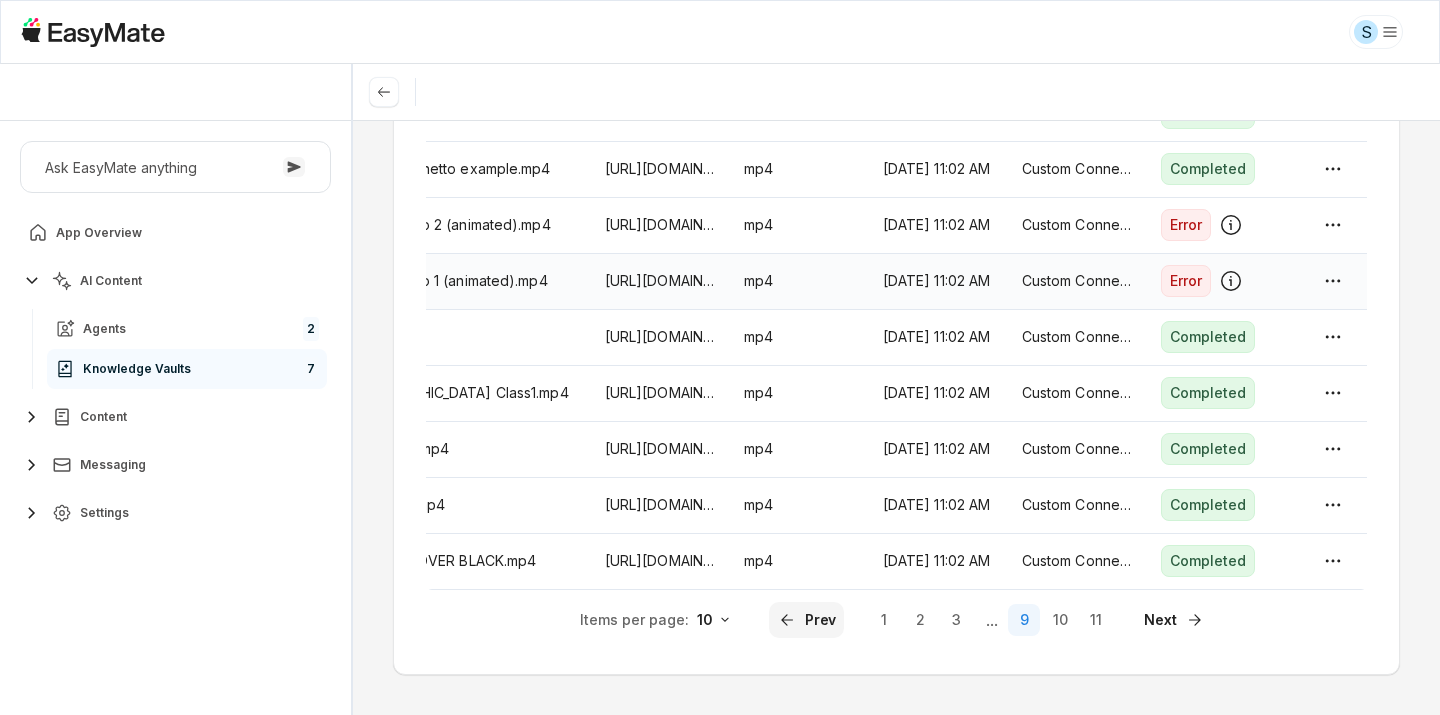 click on "Prev" at bounding box center (807, 620) 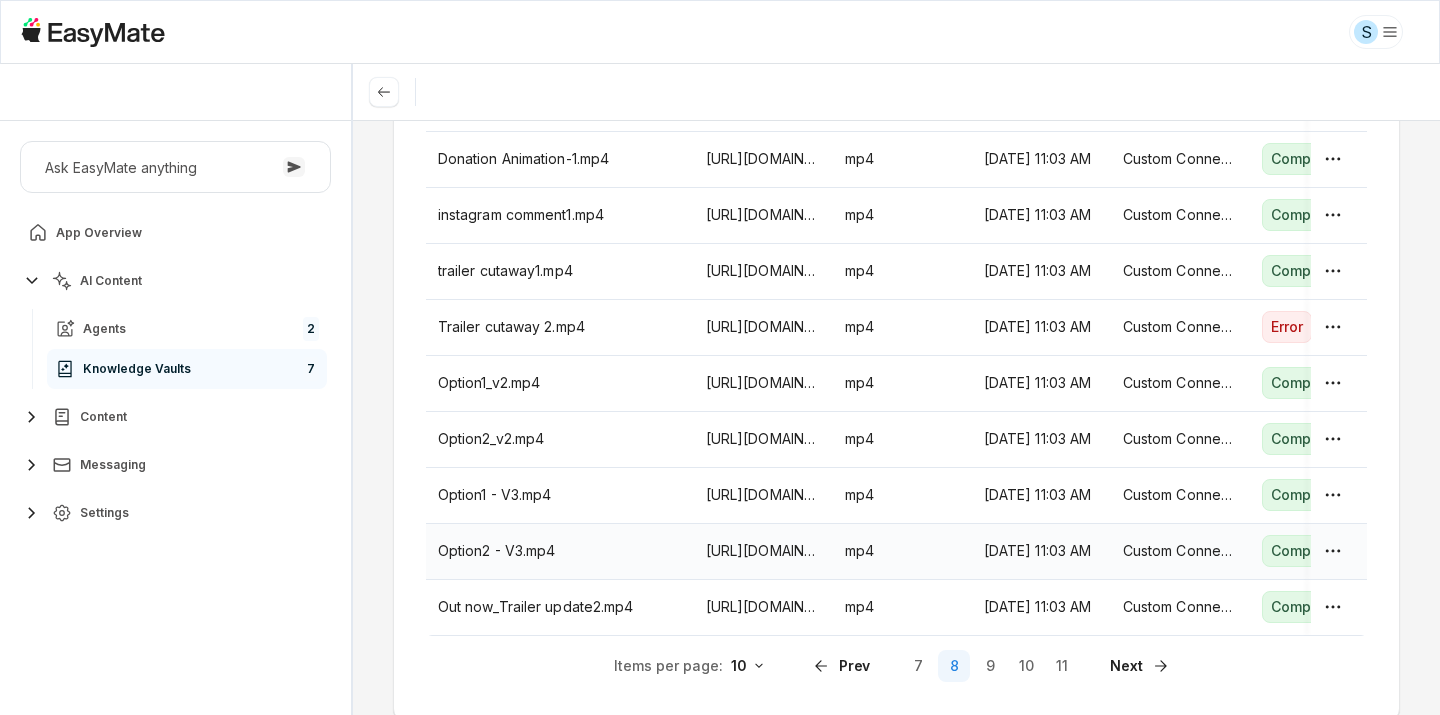 scroll, scrollTop: 325, scrollLeft: 0, axis: vertical 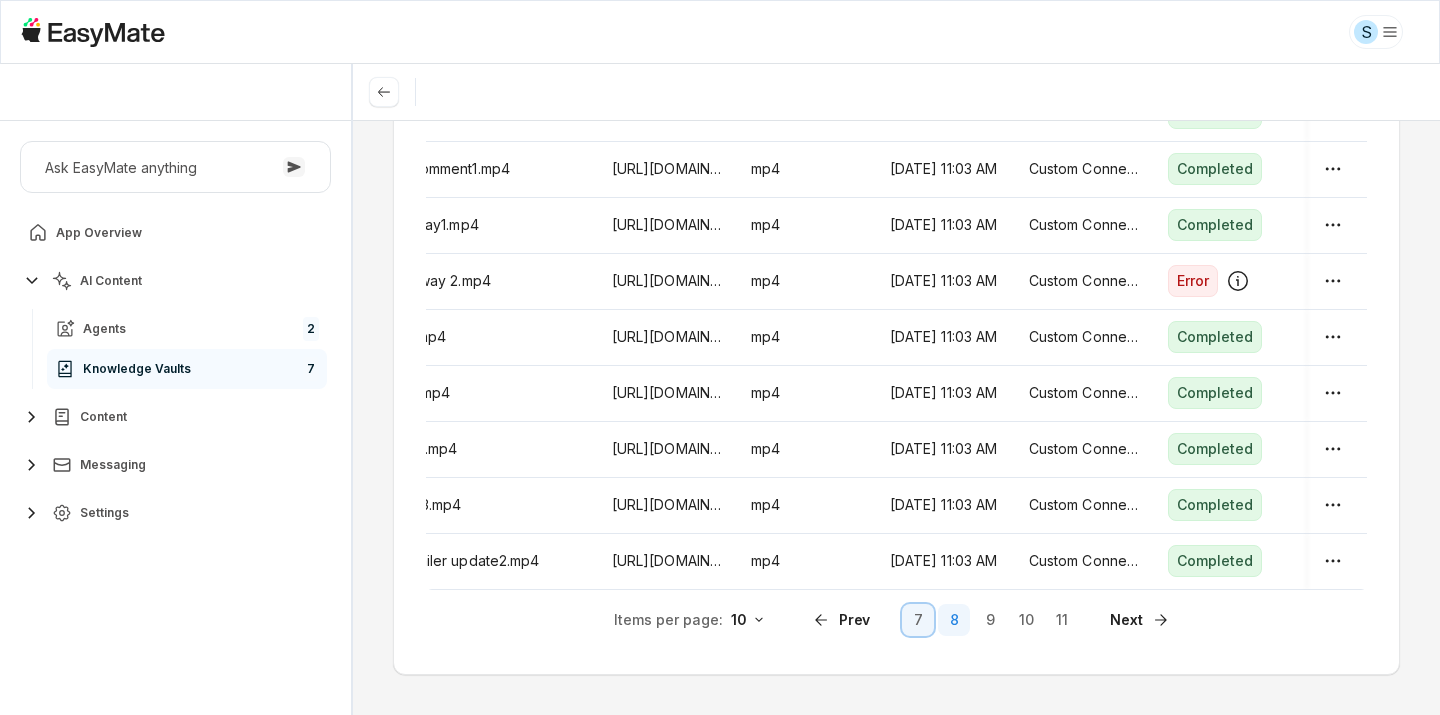 click on "7" at bounding box center (918, 620) 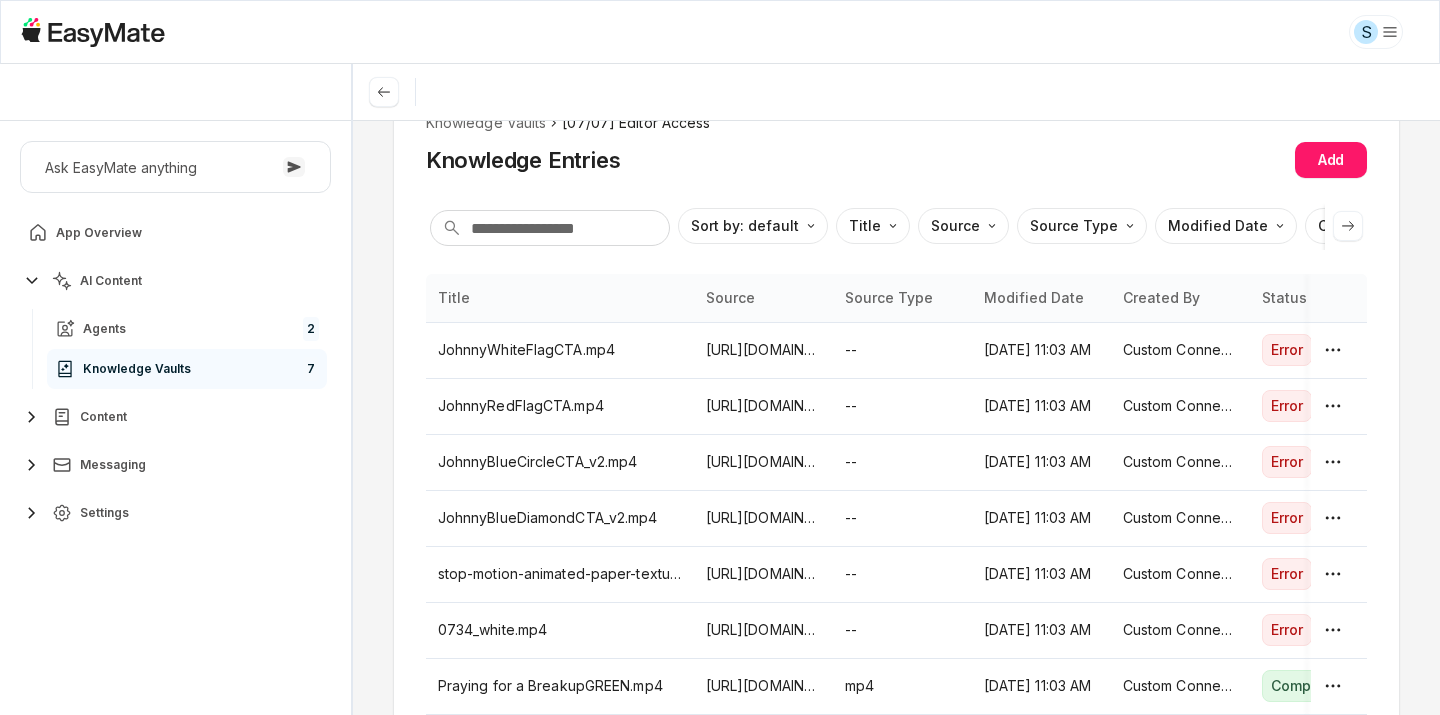 scroll, scrollTop: 379, scrollLeft: 0, axis: vertical 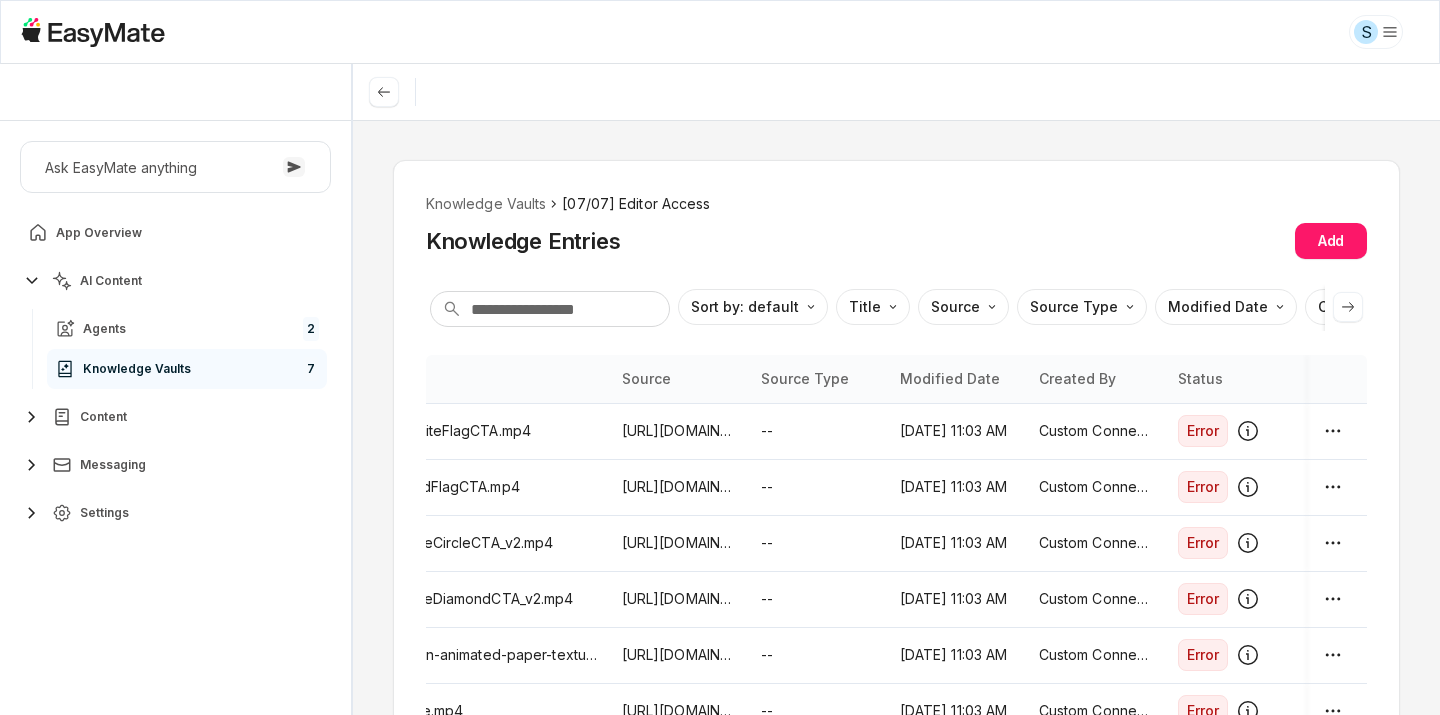click on "Knowledge Vaults [07/07] Editor Access" at bounding box center (896, 204) 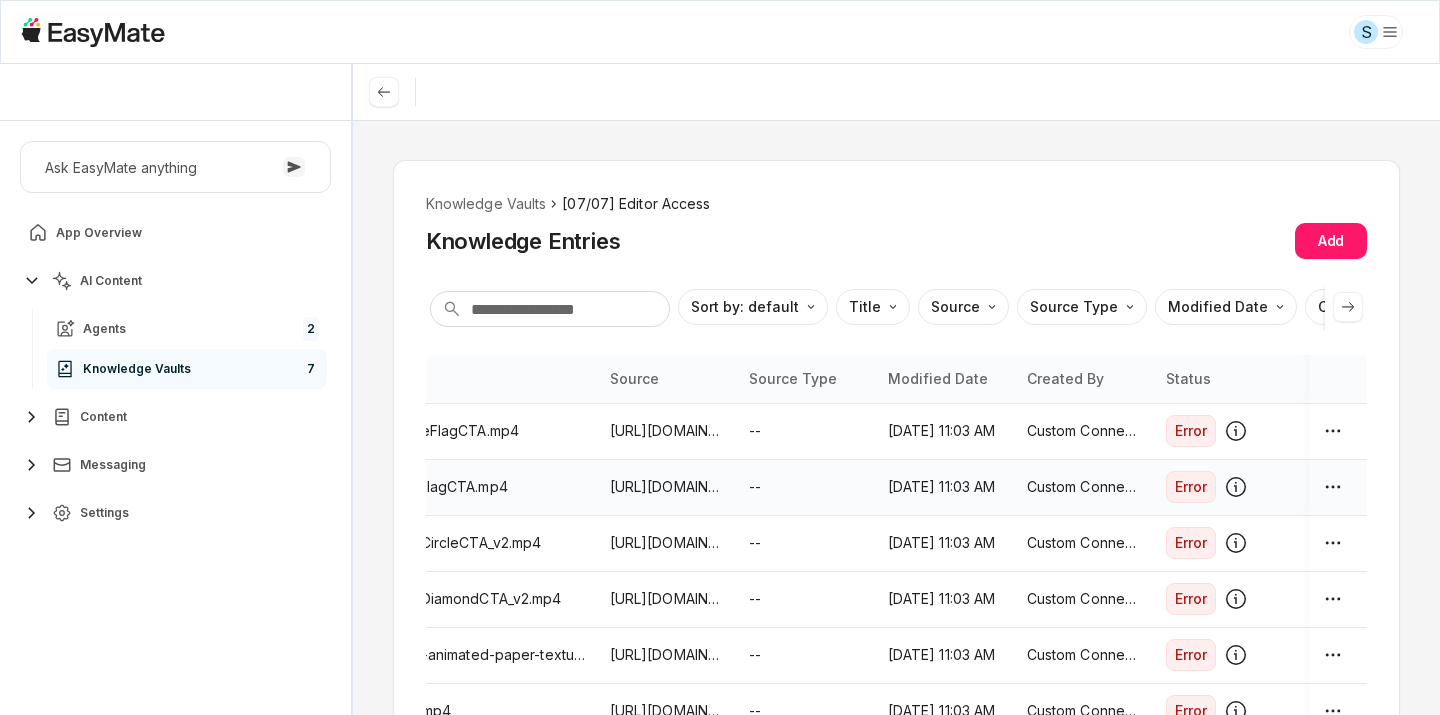 scroll, scrollTop: 0, scrollLeft: 107, axis: horizontal 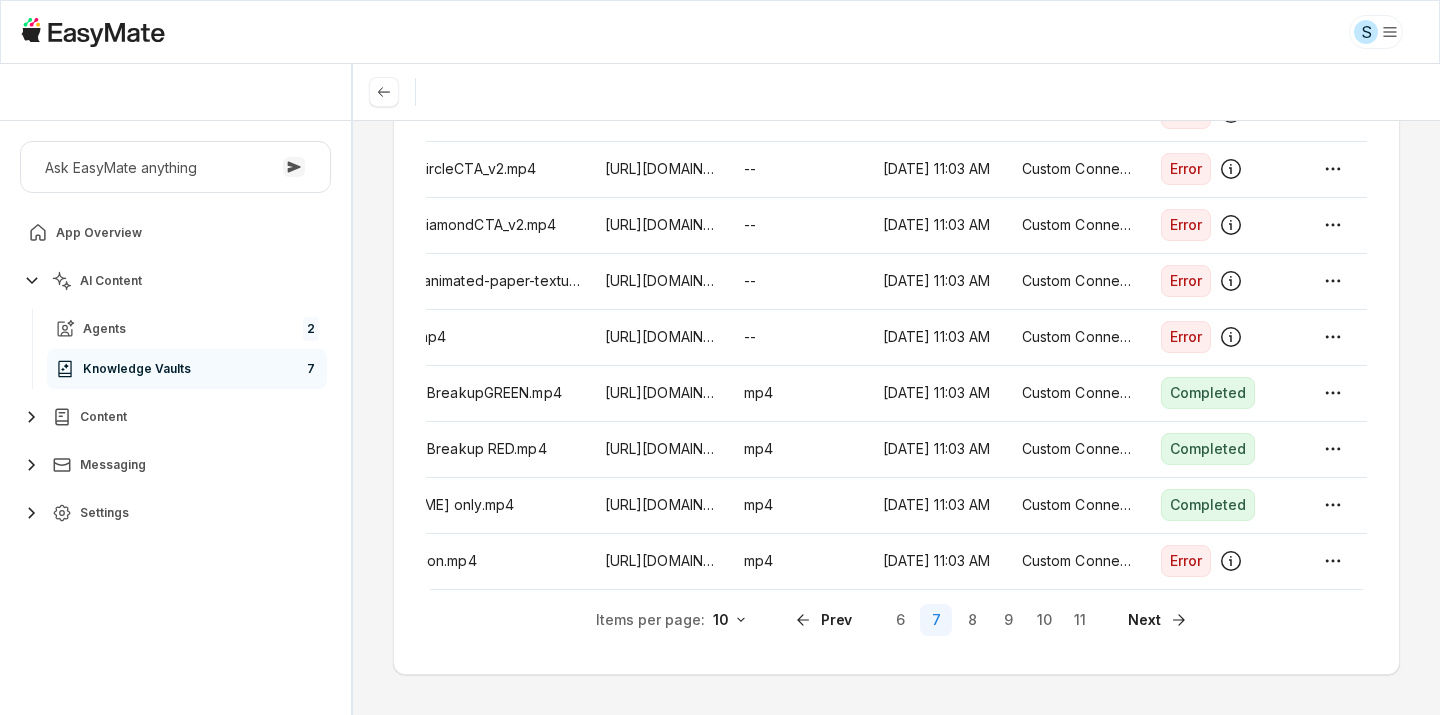 click on "Items per page: 10 Prev 6 7 8 9 10 11 Next" at bounding box center (896, 620) 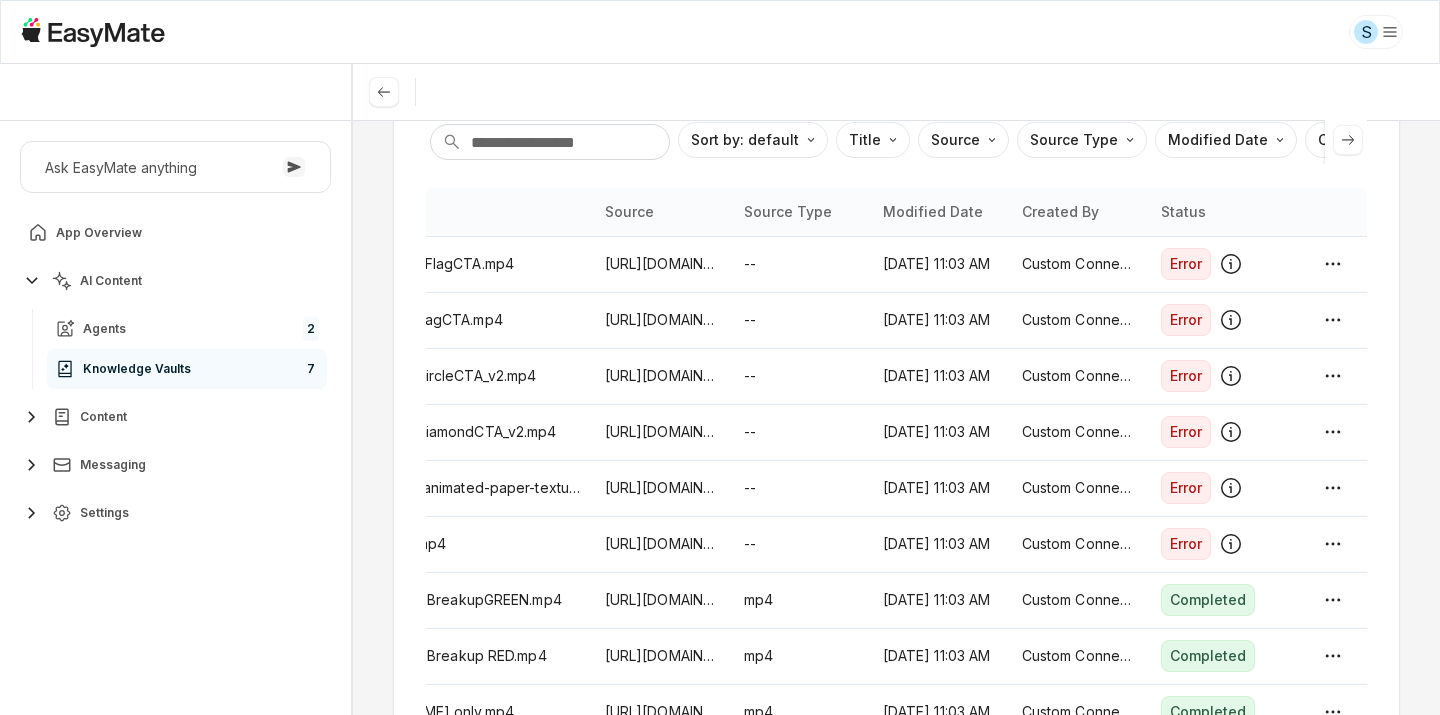scroll, scrollTop: 0, scrollLeft: 0, axis: both 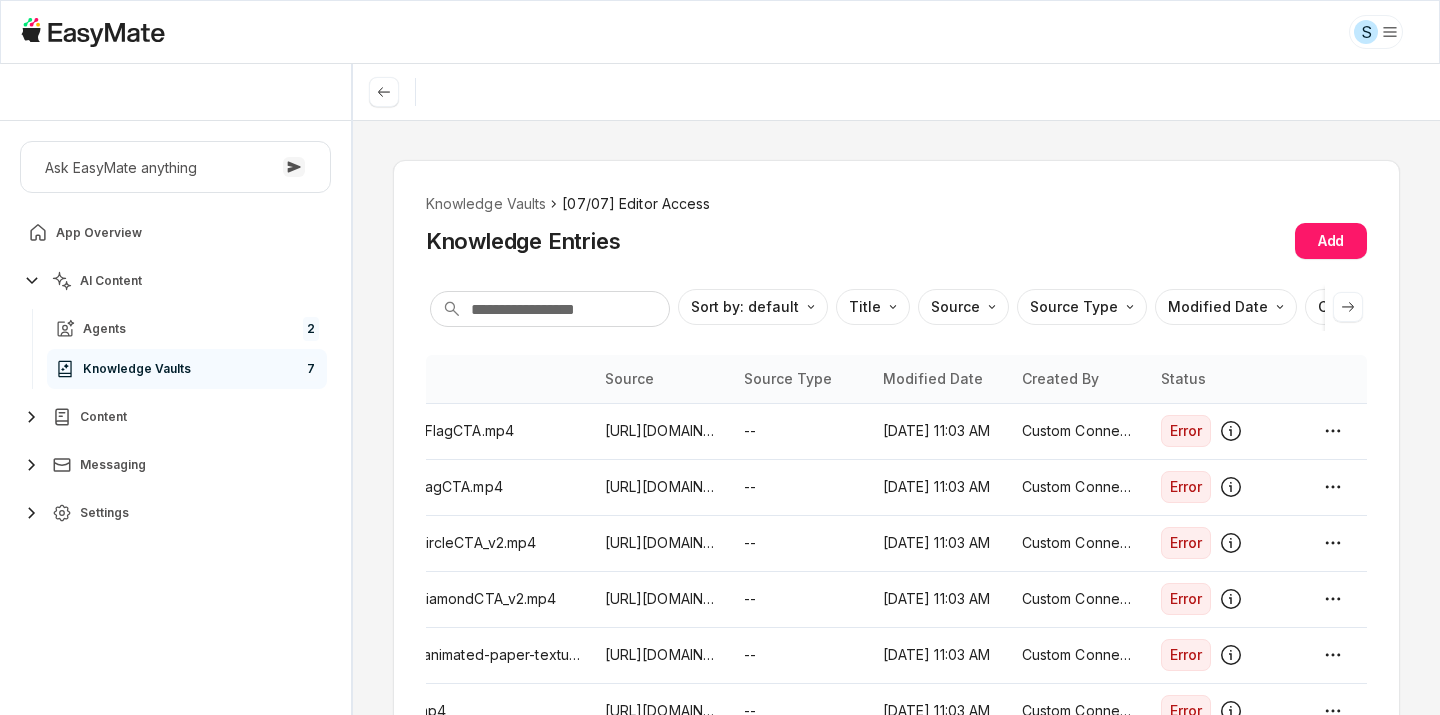 click on "Knowledge Vaults [07/07] Editor Access Knowledge Entries Add Sort by: default Direction Title Source Source Type Modified Date Created By Status Reference [PERSON_NAME] Source Source Type Modified Date Created By Status JohnnyWhiteFlagCTA.mp4 [URL][DOMAIN_NAME] -- [DATE] 11:03 AM Custom Connector Error JohnnyRedFlagCTA.mp4 [URL][DOMAIN_NAME] -- [DATE] 11:03 AM Custom Connector Error JohnnyBlueCircleCTA_v2.mp4 [URL][DOMAIN_NAME] -- [DATE] 11:03 AM Custom Connector Error JohnnyBlueDiamondCTA_v2.mp4 [URL][DOMAIN_NAME] -- [DATE] 11:03 AM Custom Connector Error stop-motion-animated-paper-texture-background-SBV-347379852-4K.mp4 [URL][DOMAIN_NAME] -- [DATE] 11:03 AM -- 6" at bounding box center (896, 417) 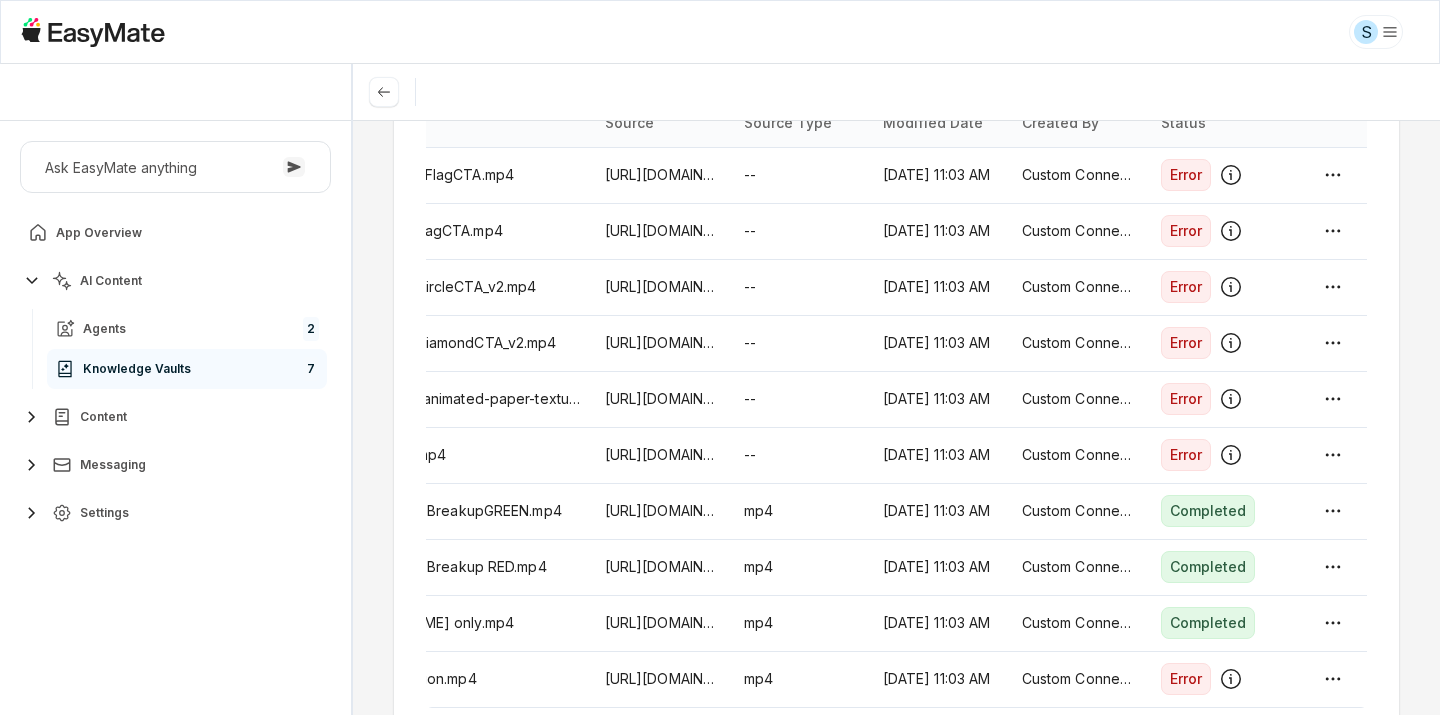 scroll, scrollTop: 379, scrollLeft: 0, axis: vertical 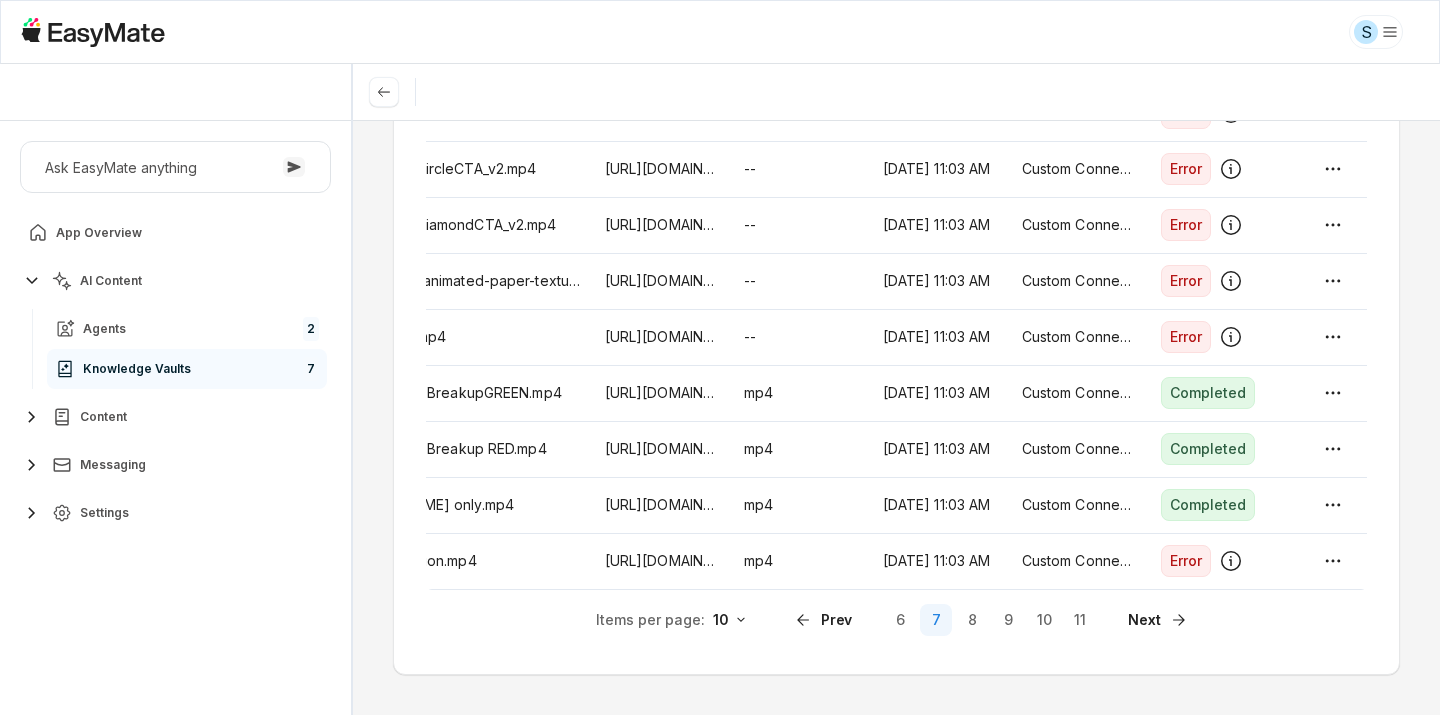click on "Knowledge Vaults [07/07] Editor Access Knowledge Entries Add Sort by: default Direction Title Source Source Type Modified Date Created By Status Reference [PERSON_NAME] Source Source Type Modified Date Created By Status JohnnyWhiteFlagCTA.mp4 [URL][DOMAIN_NAME] -- [DATE] 11:03 AM Custom Connector Error JohnnyRedFlagCTA.mp4 [URL][DOMAIN_NAME] -- [DATE] 11:03 AM Custom Connector Error JohnnyBlueCircleCTA_v2.mp4 [URL][DOMAIN_NAME] -- [DATE] 11:03 AM Custom Connector Error JohnnyBlueDiamondCTA_v2.mp4 [URL][DOMAIN_NAME] -- [DATE] 11:03 AM Custom Connector Error stop-motion-animated-paper-texture-background-SBV-347379852-4K.mp4 [URL][DOMAIN_NAME] -- [DATE] 11:03 AM -- 6" at bounding box center [896, 417] 